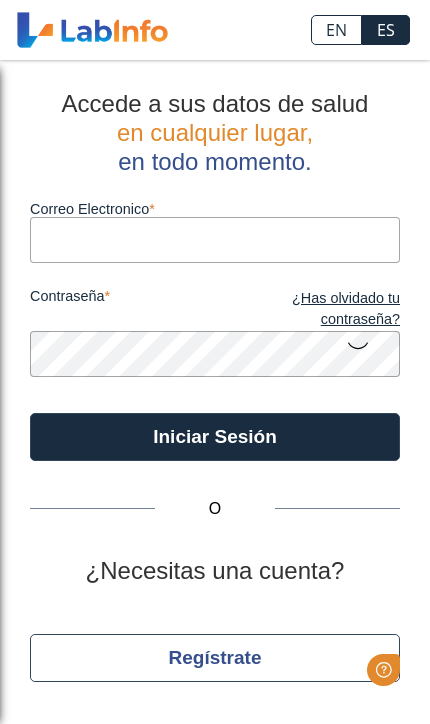 scroll, scrollTop: 0, scrollLeft: 0, axis: both 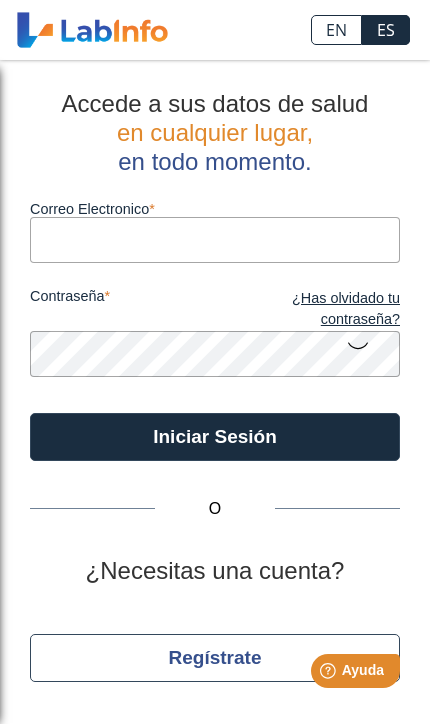 click on "Help Ayuda" at bounding box center (330, 667) 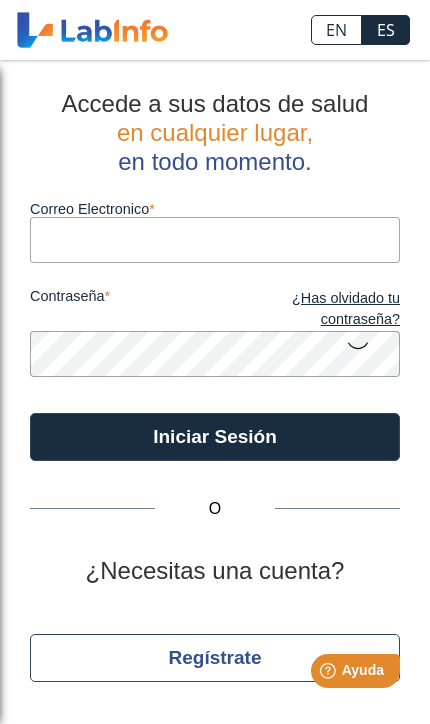 click on "Help Ayuda" at bounding box center [330, 667] 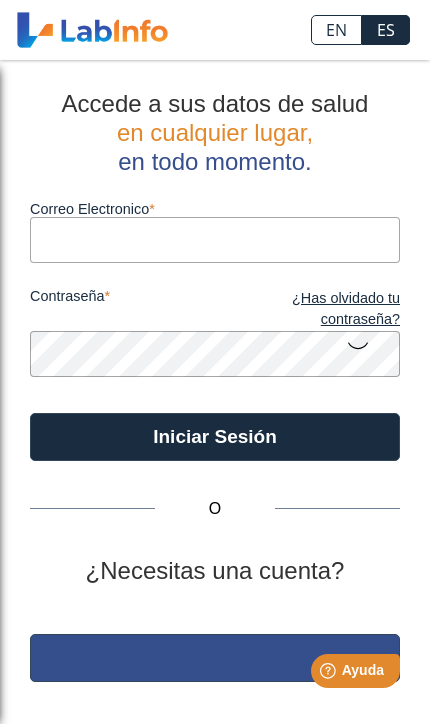 click on "Regístrate" 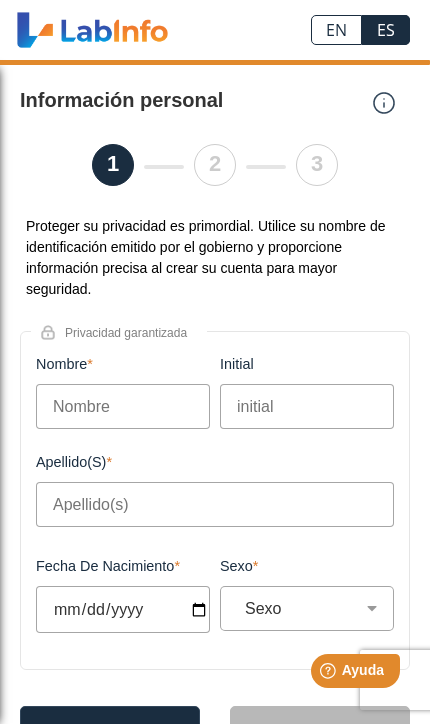 click on "Nombre" at bounding box center (123, 406) 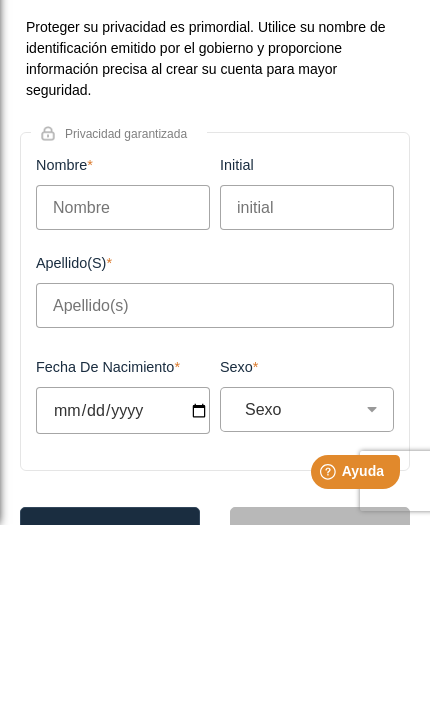 type on "[PERSON_NAME]" 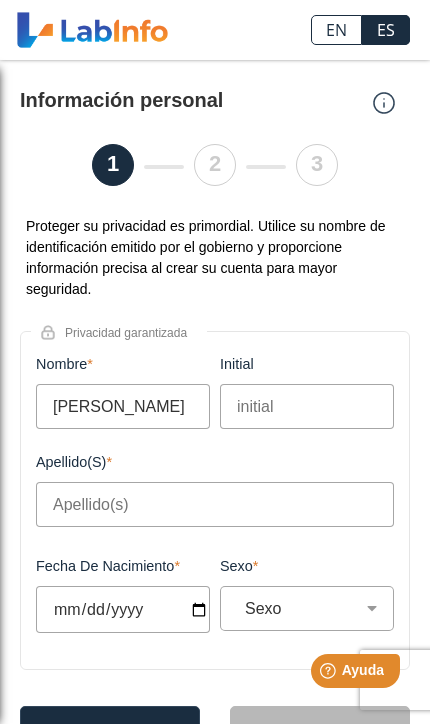 click on "initial" at bounding box center (307, 406) 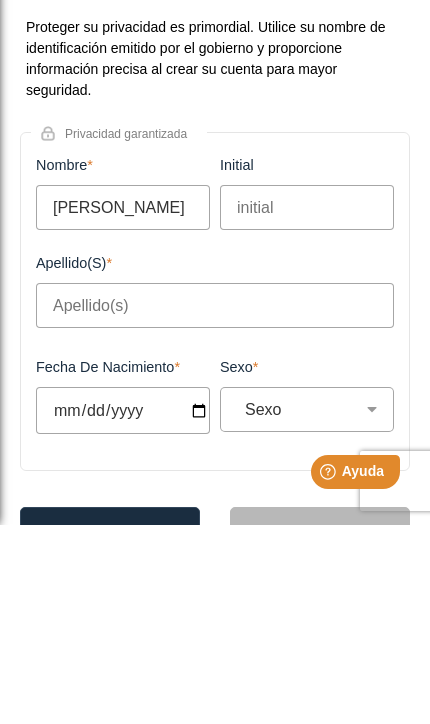 click on "Apellido(s)" at bounding box center (215, 504) 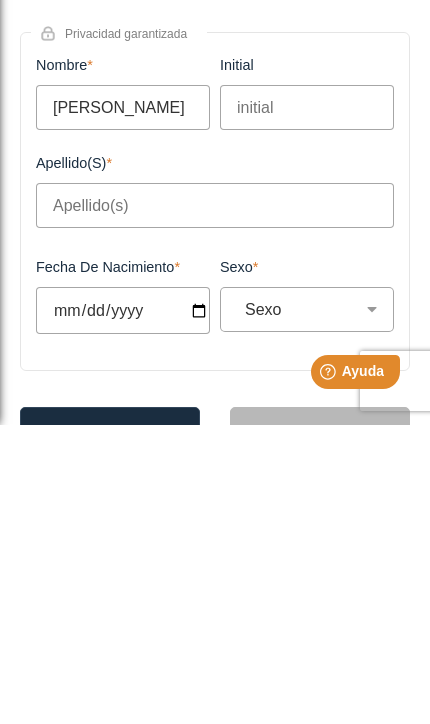 type on "[PERSON_NAME]" 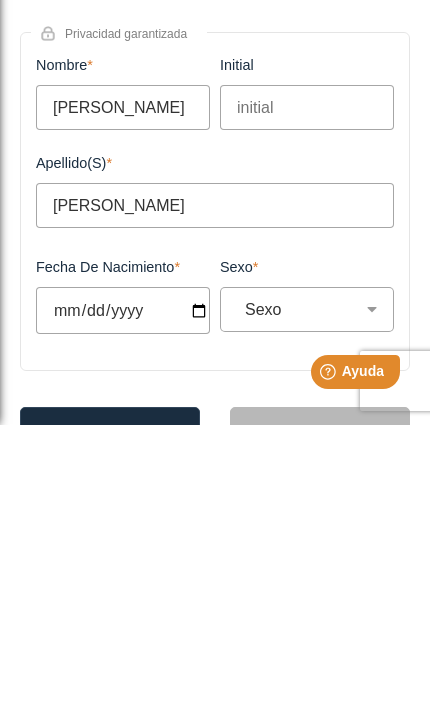 type on "[DATE]" 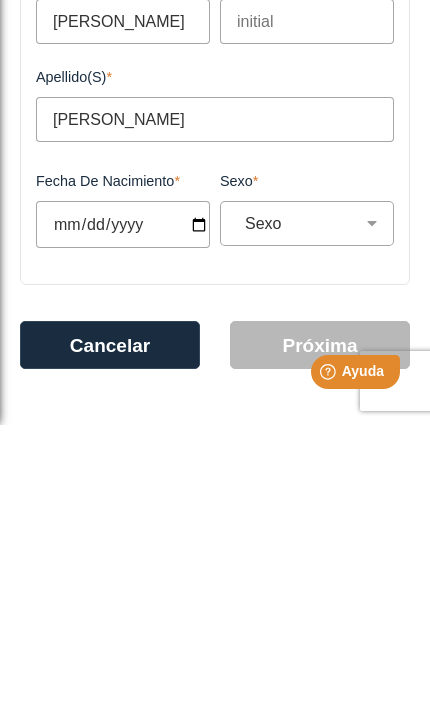 scroll, scrollTop: 89, scrollLeft: 0, axis: vertical 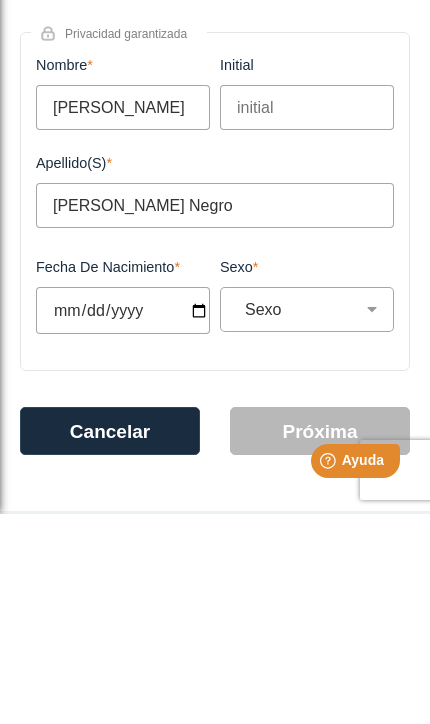 type on "[PERSON_NAME]" 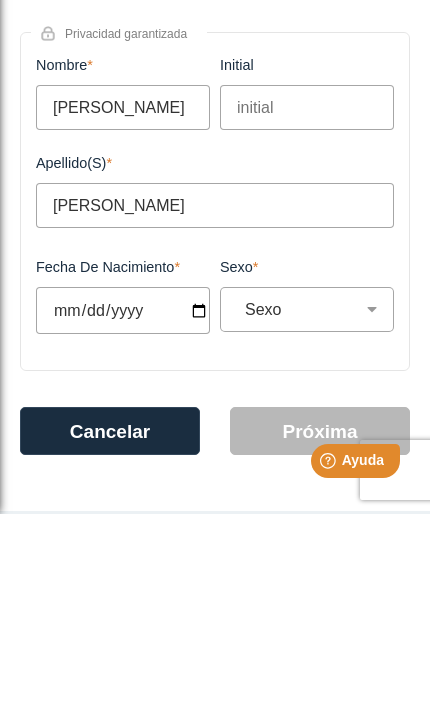 click on "[PERSON_NAME]" at bounding box center (123, 317) 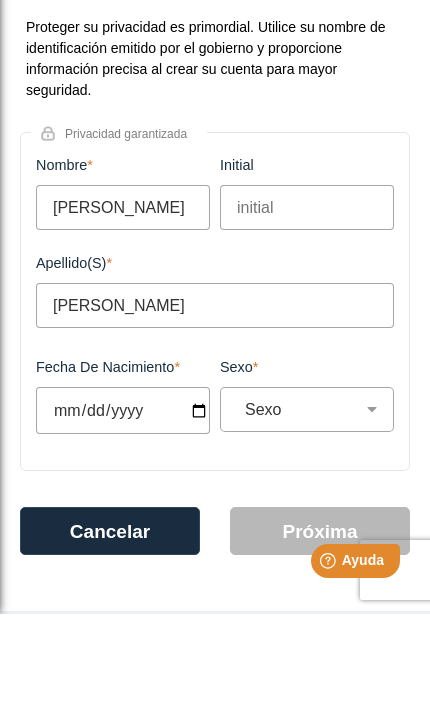 type on "[PERSON_NAME]" 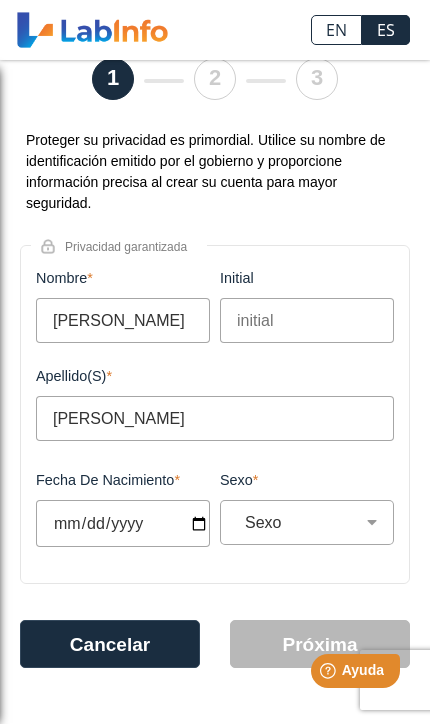 scroll, scrollTop: 89, scrollLeft: 0, axis: vertical 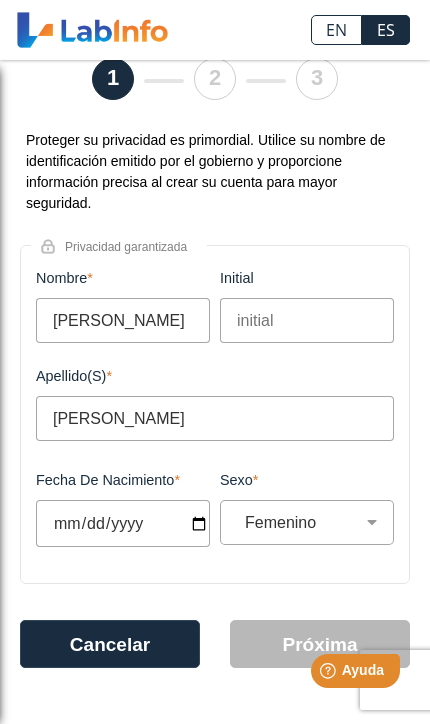 select on "F" 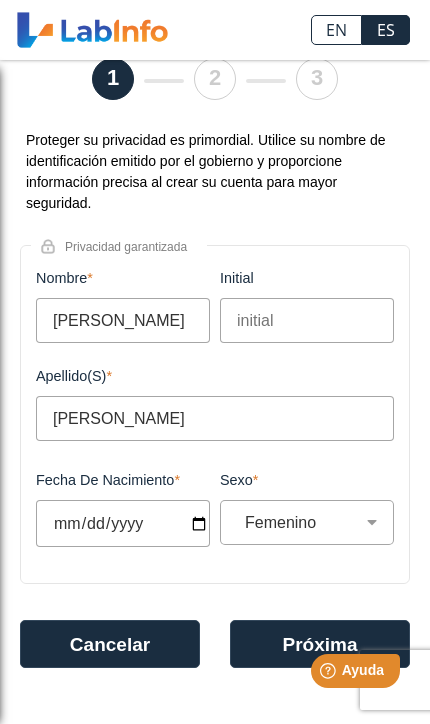 click on "Próxima" 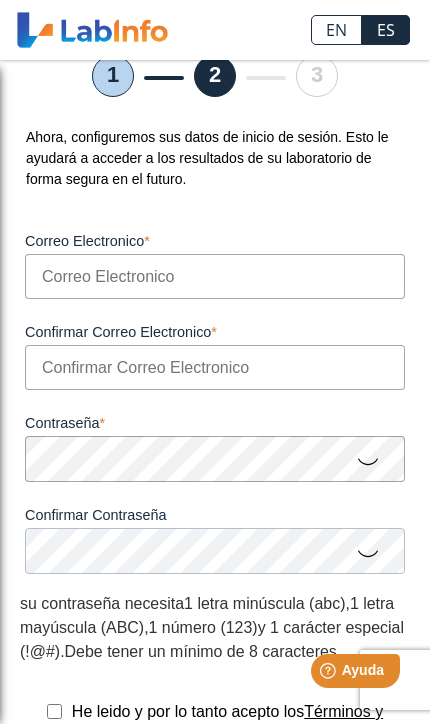 click on "Correo Electronico" at bounding box center (215, 276) 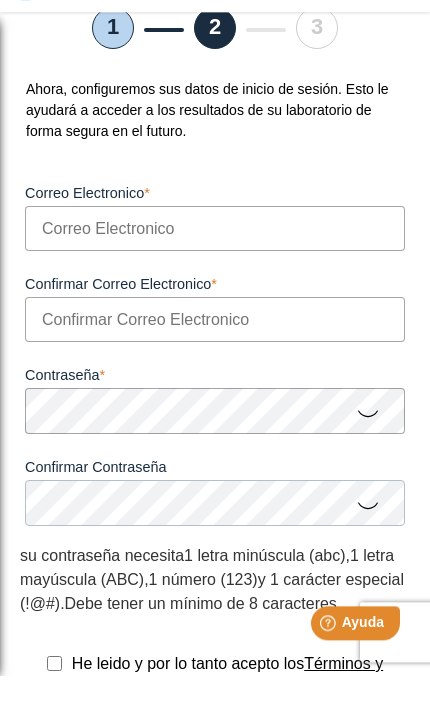 type on "[EMAIL_ADDRESS][DOMAIN_NAME]" 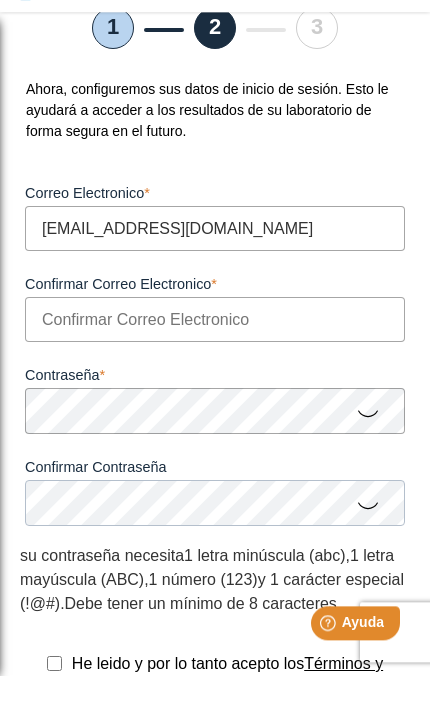 type on "[EMAIL_ADDRESS][DOMAIN_NAME]" 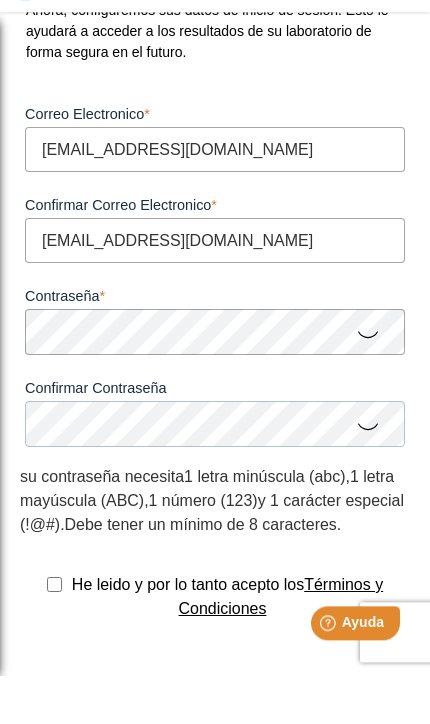 scroll, scrollTop: 174, scrollLeft: 0, axis: vertical 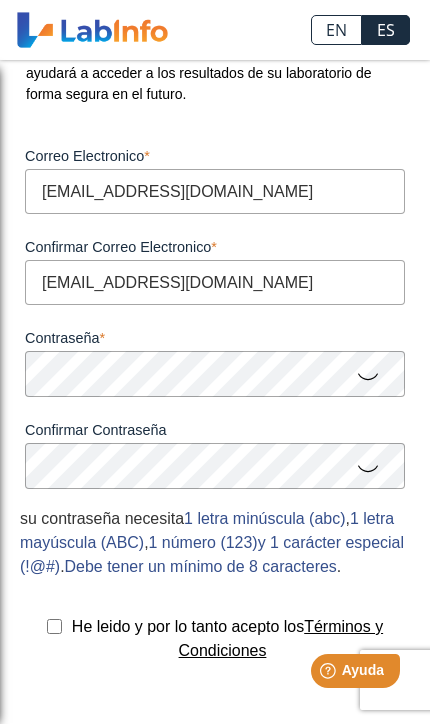 click 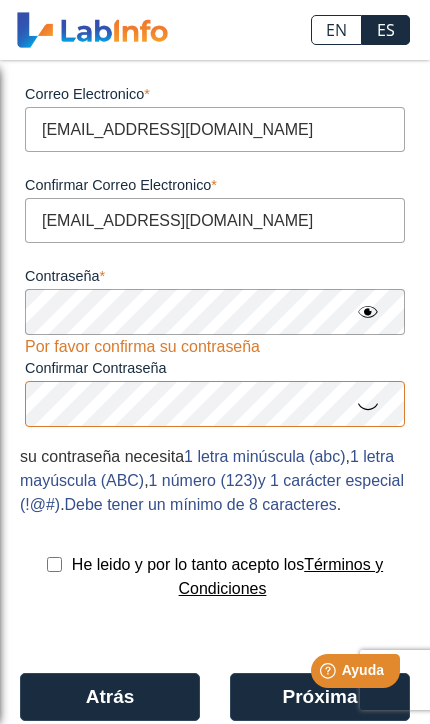 scroll, scrollTop: 283, scrollLeft: 0, axis: vertical 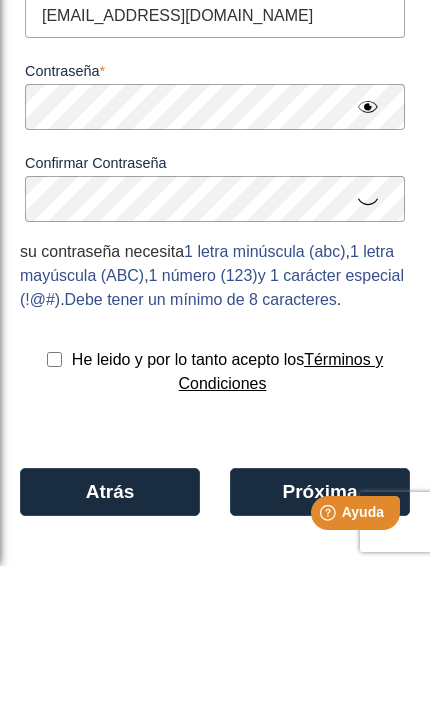 click 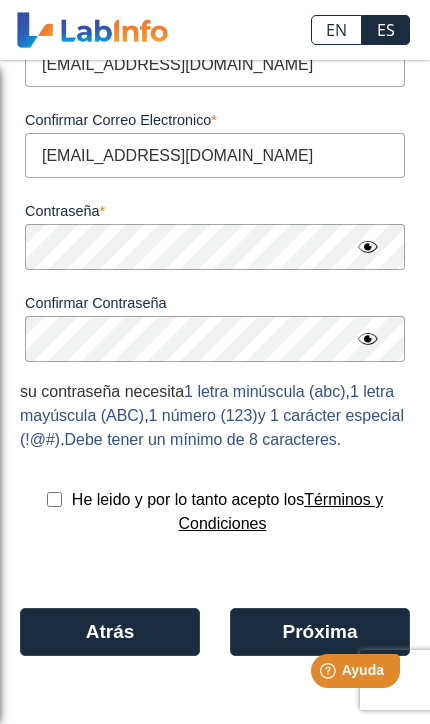 scroll, scrollTop: 329, scrollLeft: 0, axis: vertical 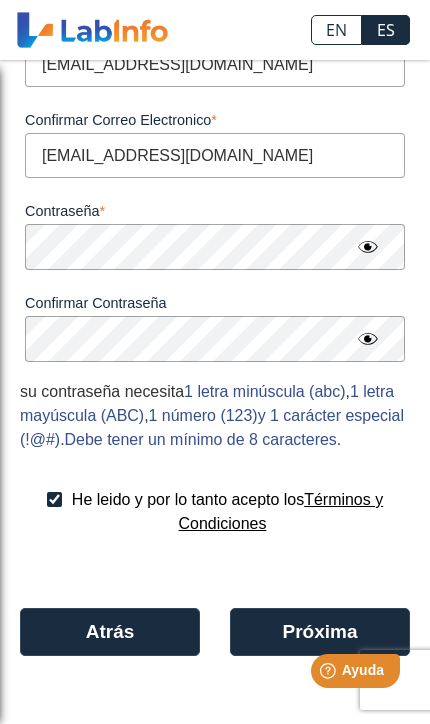 checkbox on "true" 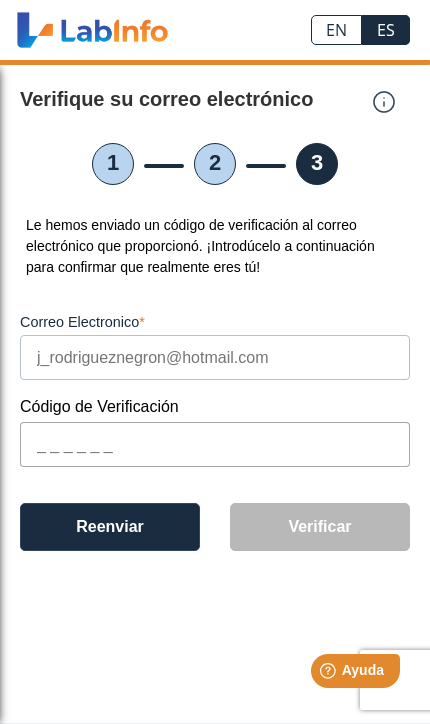scroll, scrollTop: 1, scrollLeft: 0, axis: vertical 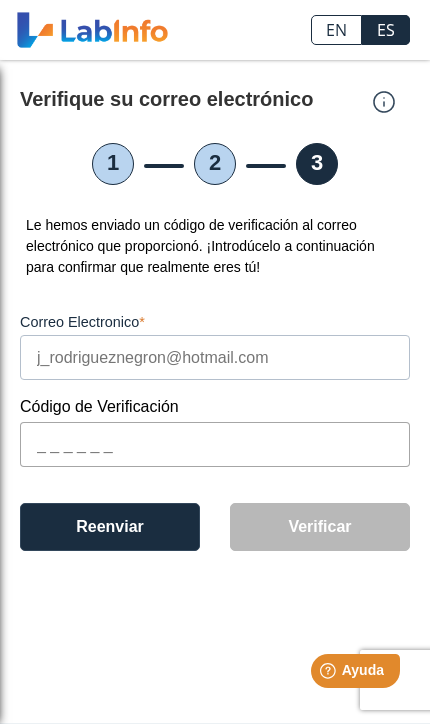 click at bounding box center (215, 444) 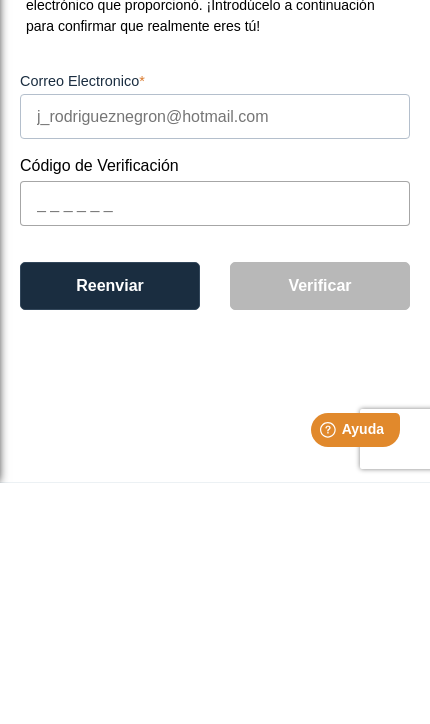 paste on "7079F3" 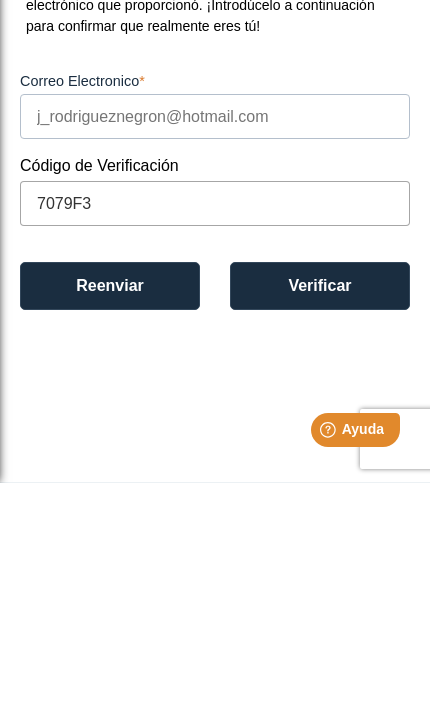 type on "7079F3" 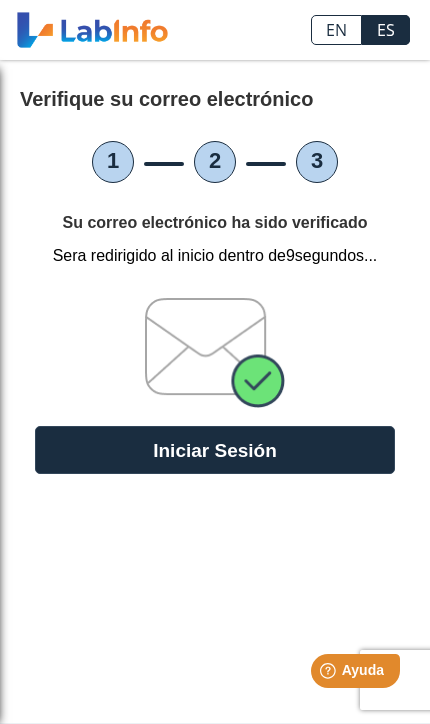 click on "Iniciar Sesión" 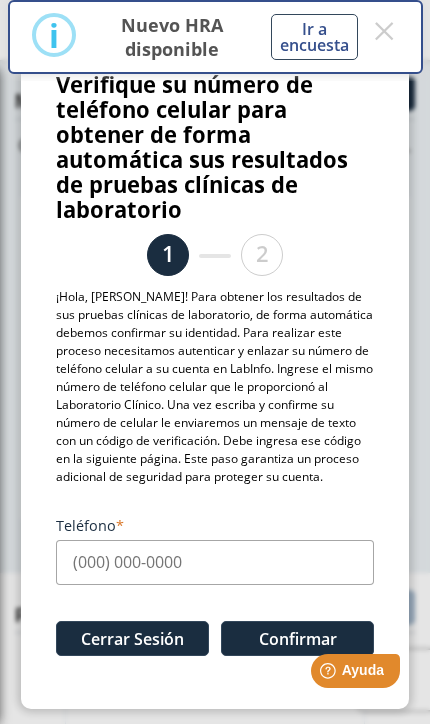 click on "Teléfono" at bounding box center [215, 562] 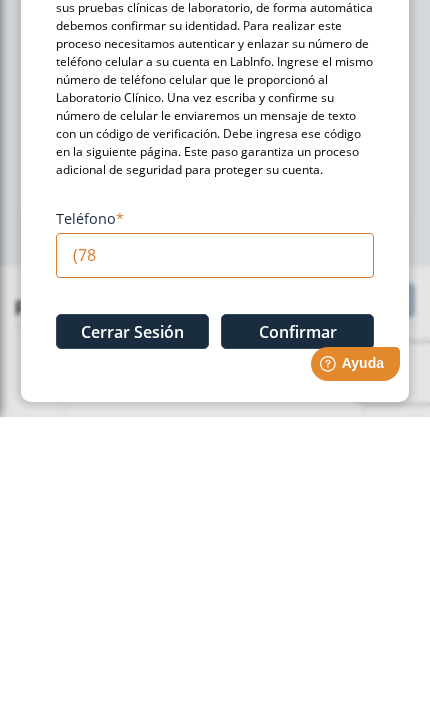 type on "(787" 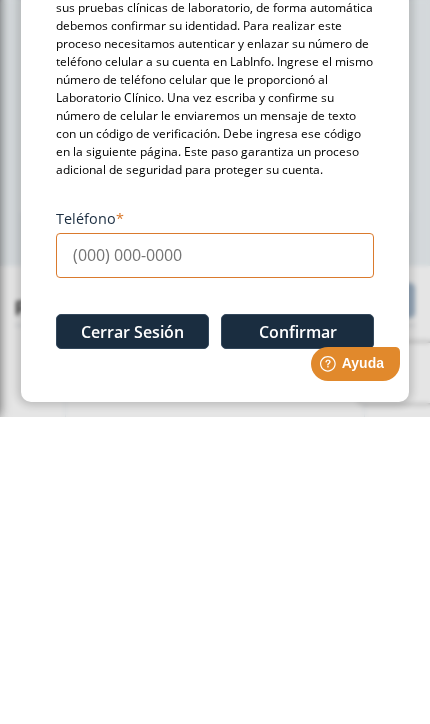 type on "[PHONE_NUMBER]" 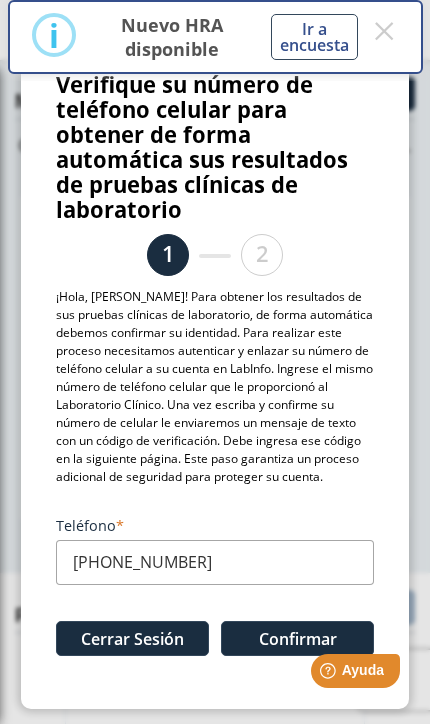 click on "Confirmar" 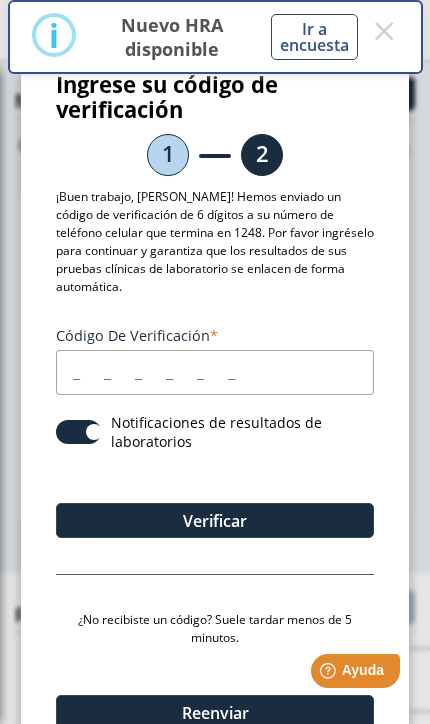 click on "Código de verificación" at bounding box center (215, 372) 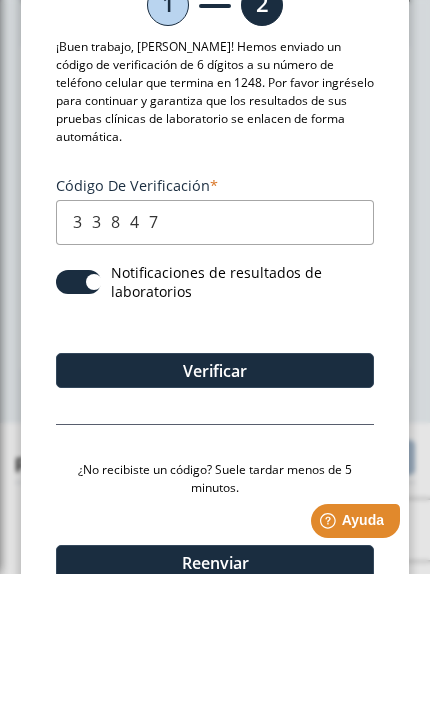 type on "338477" 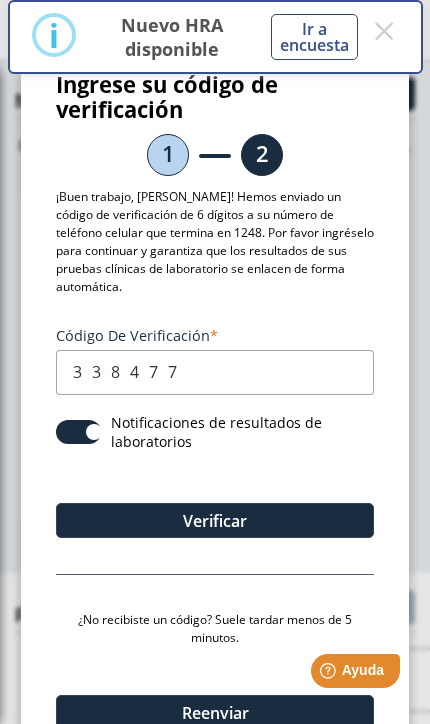 click on "Verificar" 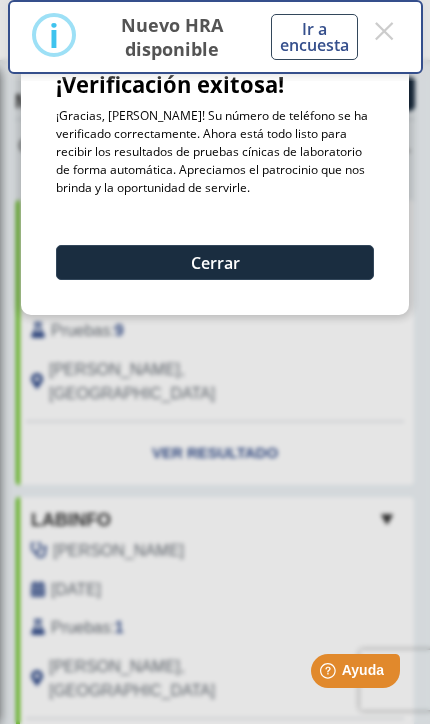 click on "Cerrar" 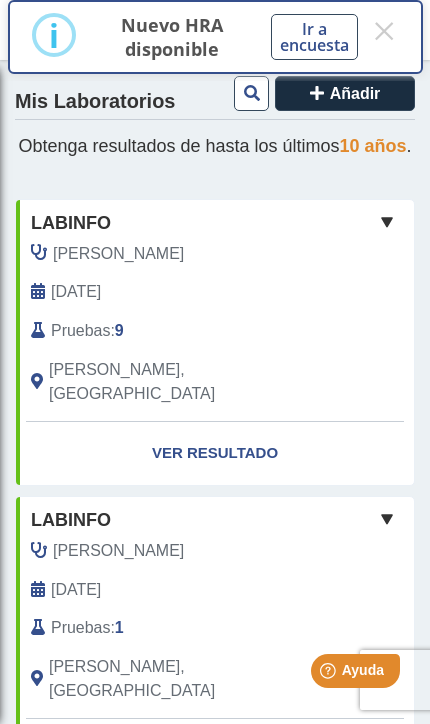 click on "Ver Resultado" 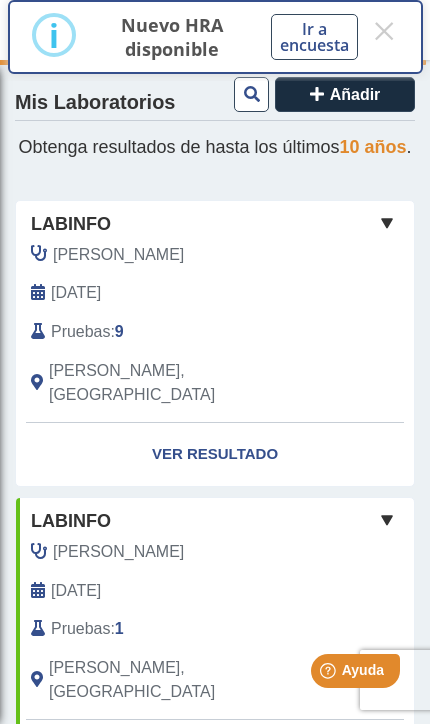 scroll, scrollTop: -3, scrollLeft: 0, axis: vertical 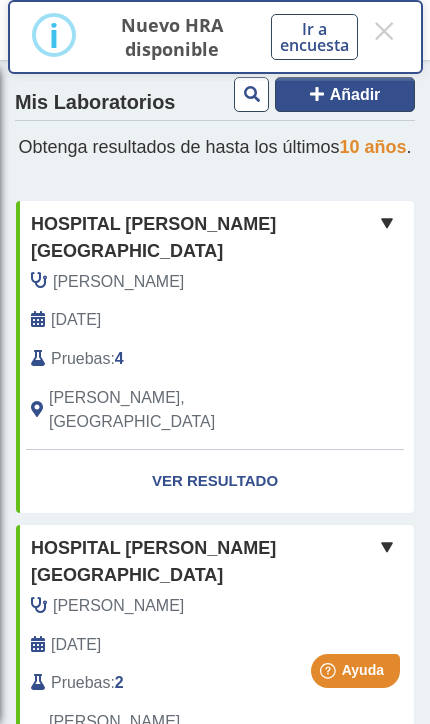 click 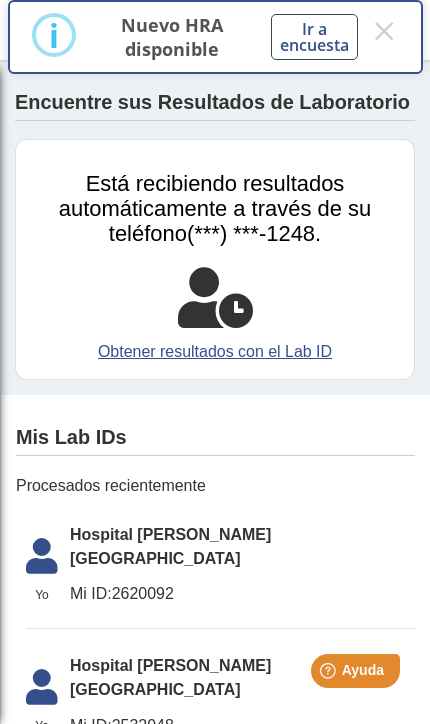 click on "×" at bounding box center [384, 31] 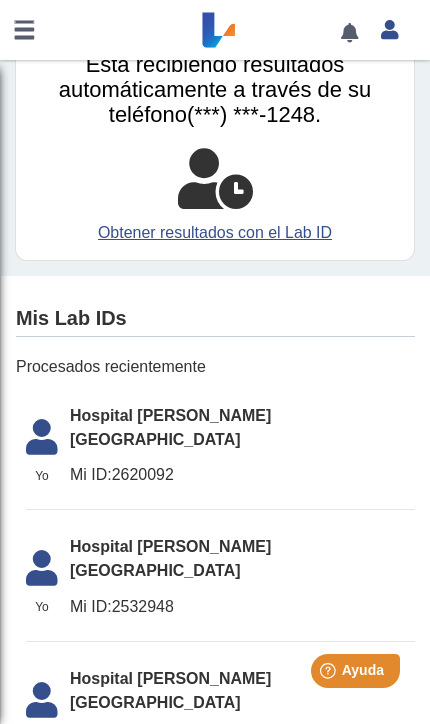scroll, scrollTop: 118, scrollLeft: 0, axis: vertical 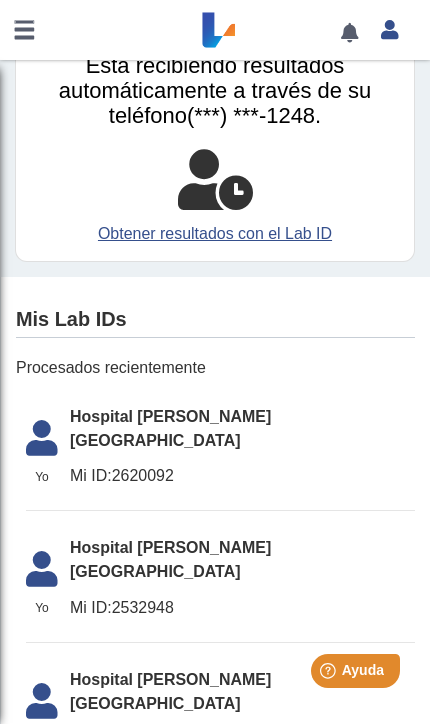 click on "Hospital  [PERSON_NAME][GEOGRAPHIC_DATA]" 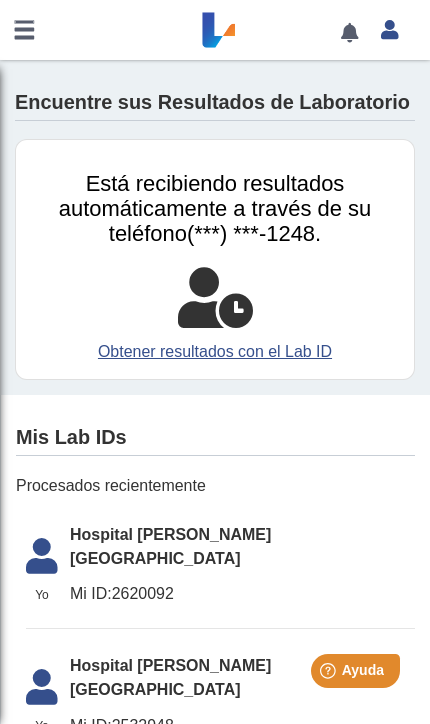 scroll, scrollTop: 0, scrollLeft: 0, axis: both 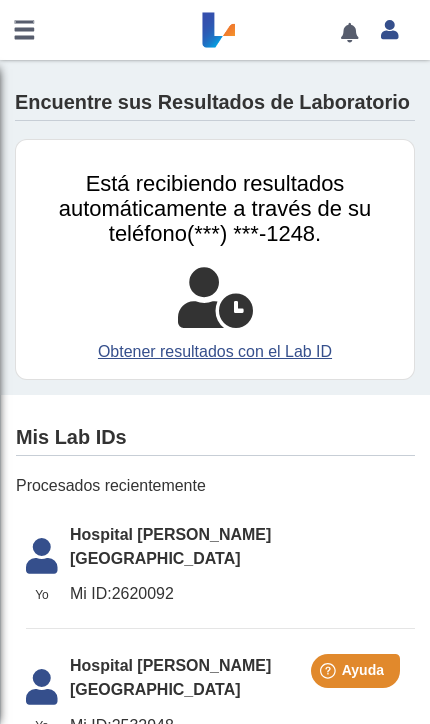click at bounding box center [24, 30] 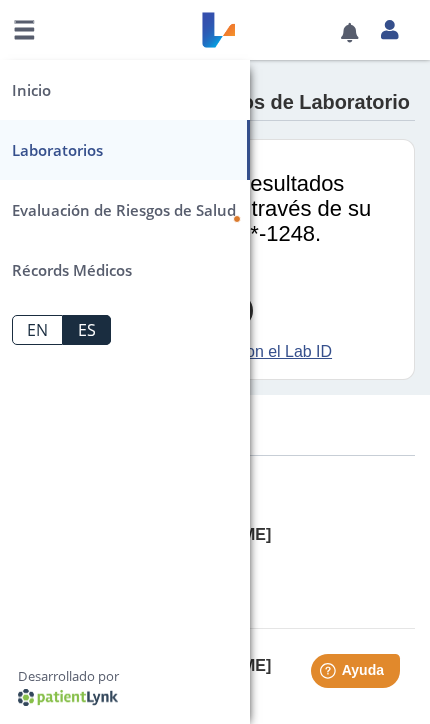 click on "Récords Médicos" at bounding box center (125, 270) 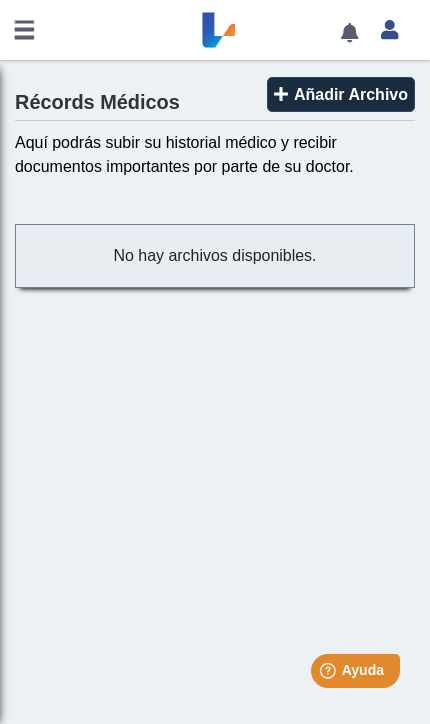 click at bounding box center (24, 30) 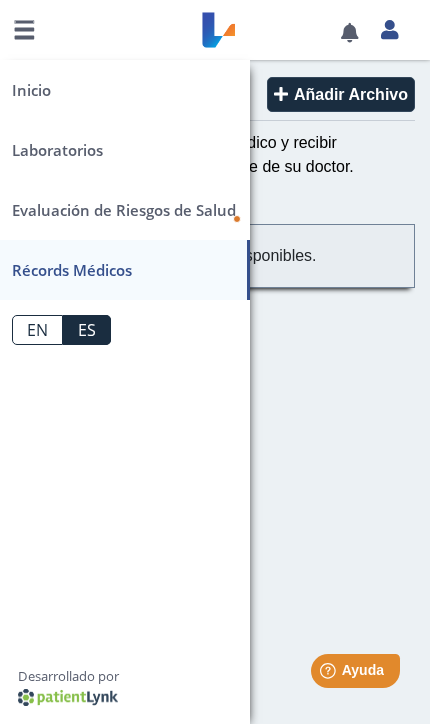 click on "Inicio" at bounding box center (125, 90) 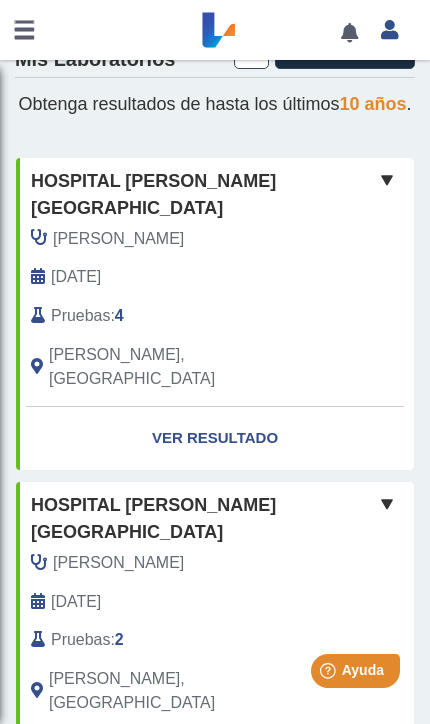 scroll, scrollTop: 44, scrollLeft: 0, axis: vertical 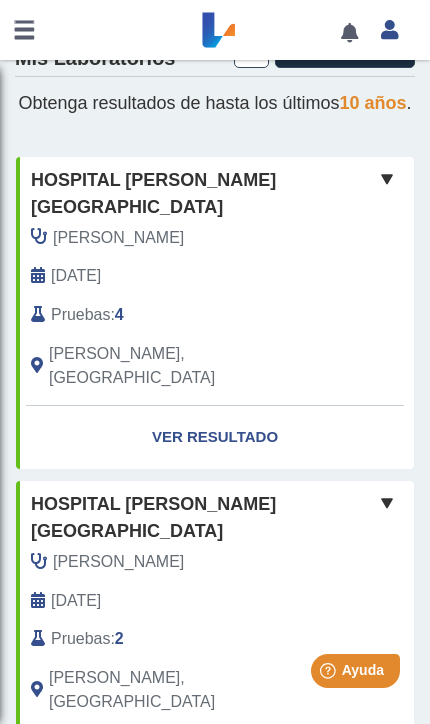 click on "Ver Resultado" 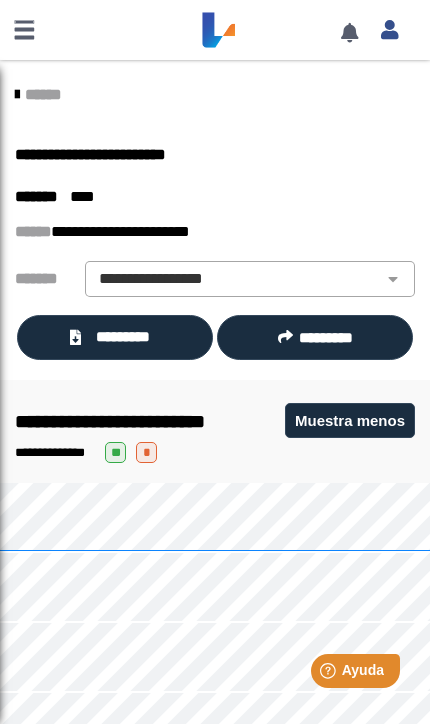 scroll, scrollTop: 0, scrollLeft: 0, axis: both 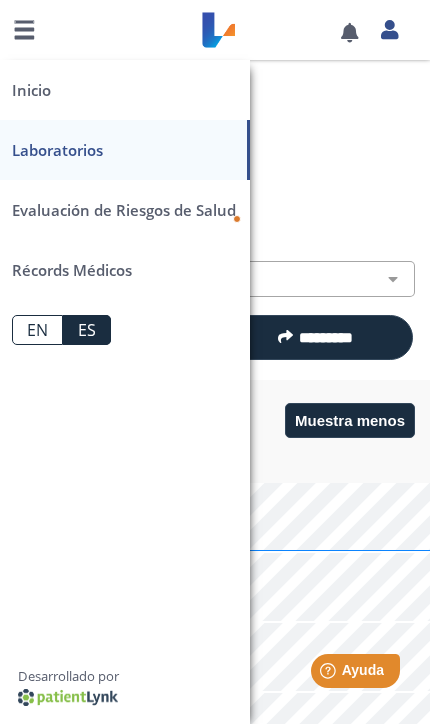 click on "Evaluación de Riesgos de Salud" at bounding box center (124, 210) 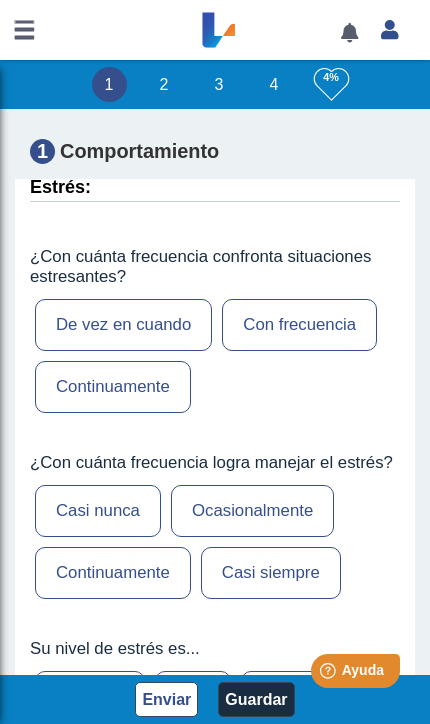 scroll, scrollTop: 849, scrollLeft: 0, axis: vertical 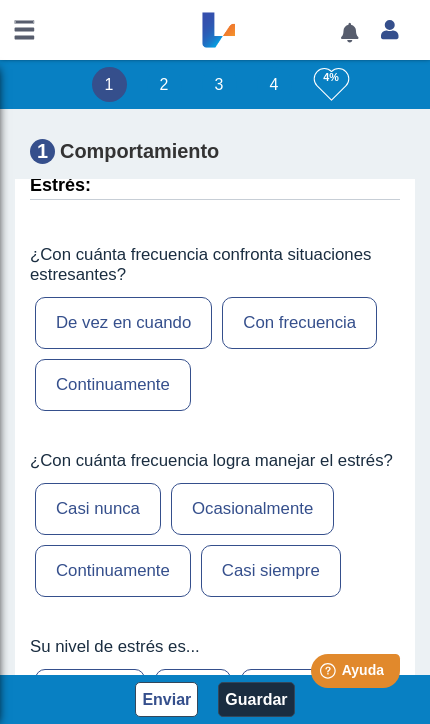 click at bounding box center [24, 30] 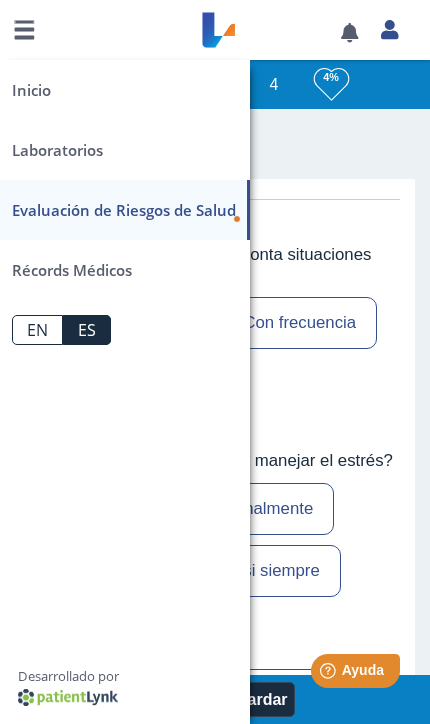 click on "Inicio" at bounding box center (125, 90) 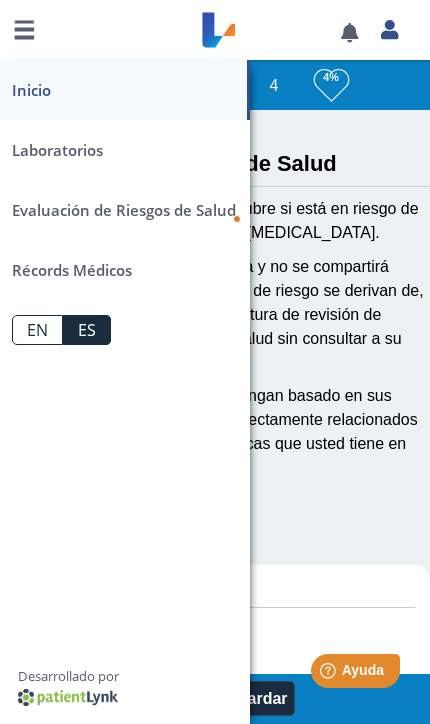 scroll, scrollTop: 0, scrollLeft: 0, axis: both 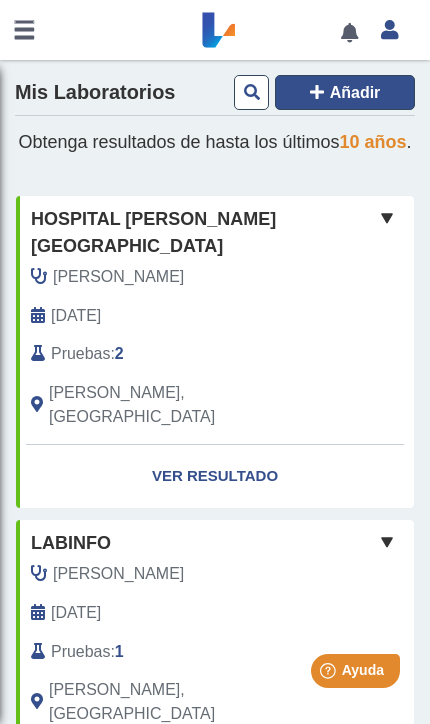 click on "Añadir" 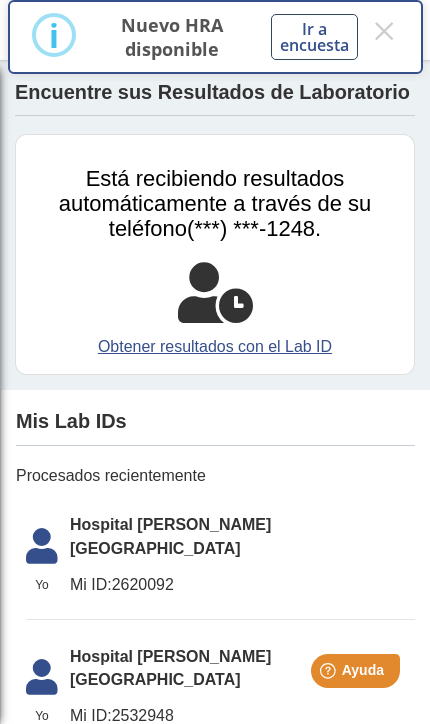 scroll, scrollTop: 0, scrollLeft: 0, axis: both 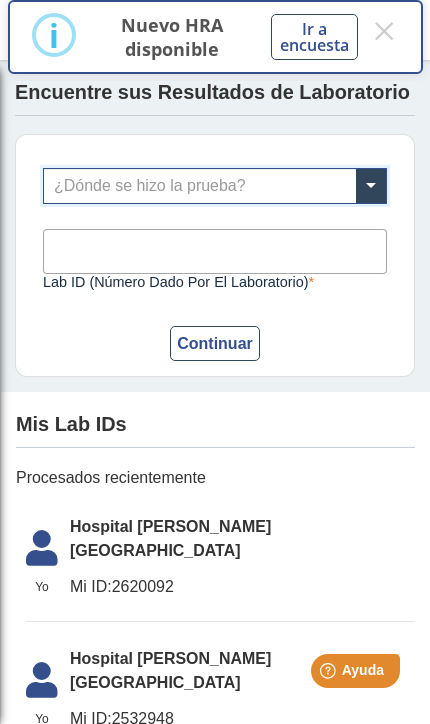 click on "¿Dónde se hizo la prueba?" at bounding box center (215, 186) 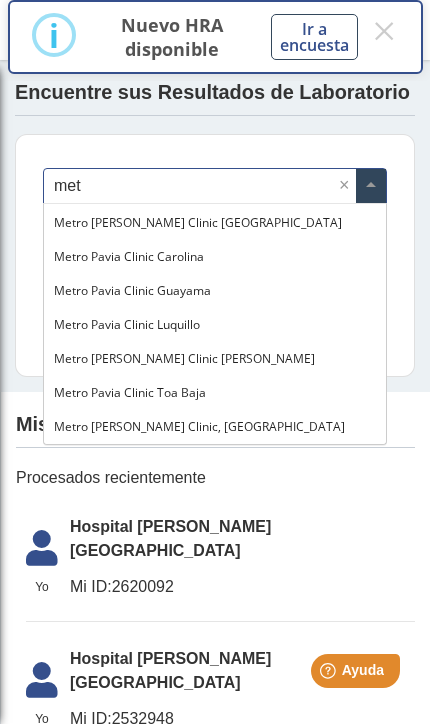 type on "metr" 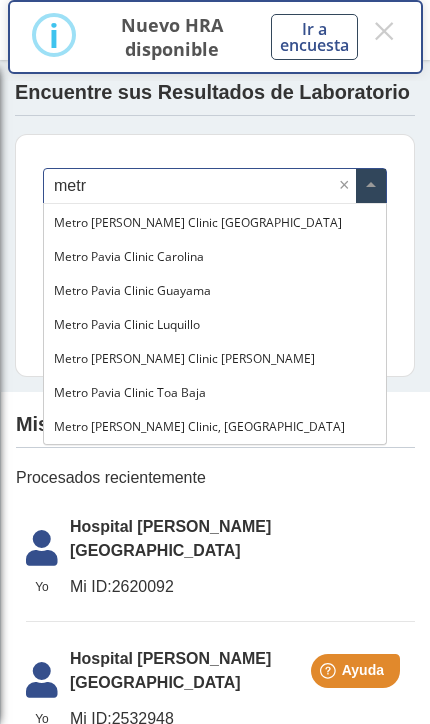 scroll, scrollTop: 134, scrollLeft: 0, axis: vertical 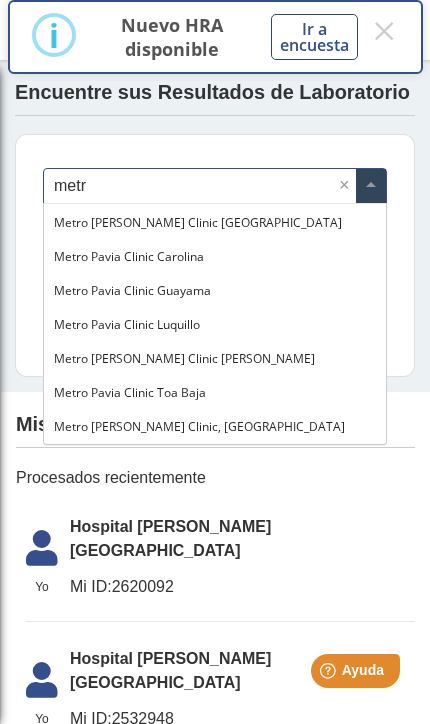 click on "Metro Pavia Clinic Ponce" at bounding box center [184, 358] 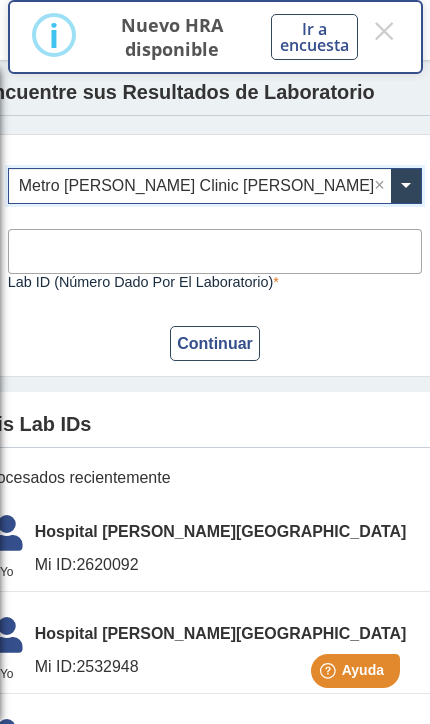 click on "Lab ID (número dado por el laboratorio)" at bounding box center (215, 251) 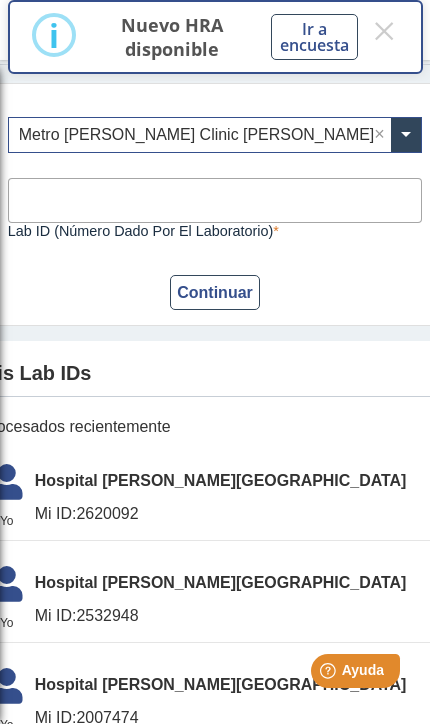 scroll, scrollTop: 116, scrollLeft: 0, axis: vertical 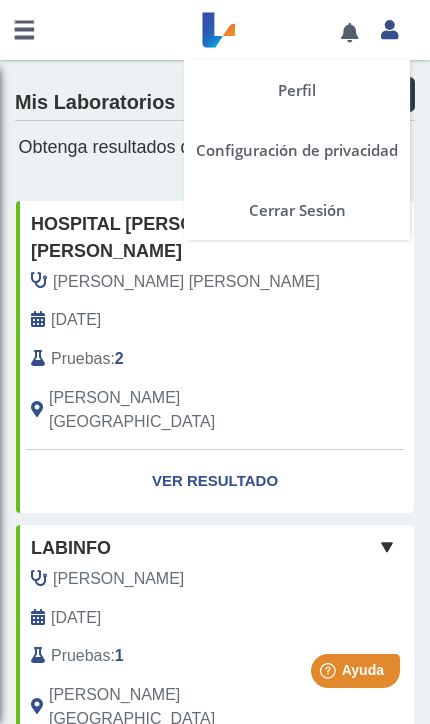 click at bounding box center [389, 29] 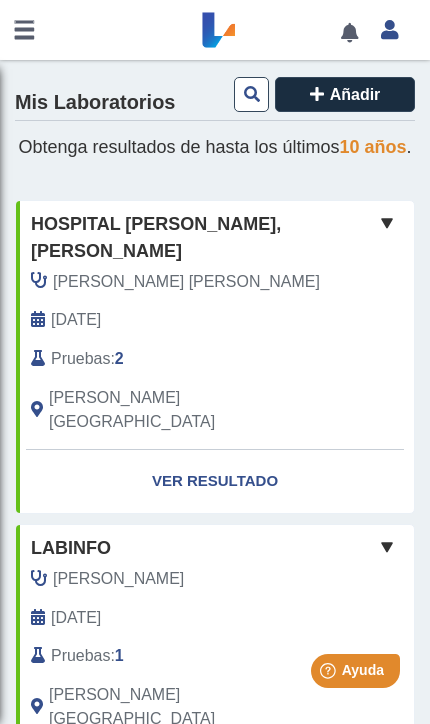 click on "Mis Laboratorios Añadir Obtenga resultados de hasta los últimos  10 años . Hospital  Dr. Pila, Ponce  Camacho Ojeda, Kariana   Nov 4, 2023 Pruebas :  2  Ponce, PR   Yo   Yo  Ver Resultado labinfo  Otero, Carolyn   Dec 30, 1899 Pruebas :  1  Ponce, PR   Yo   Yo  Ver Resultado Hospital  Dr. Pila, Ponce  Camacho Ojeda, Kariana   Apr 12, 2024 Pruebas :  4  Ponce, PR   Yo   Yo  Ver Resultado labinfo  Otero, Carolyn   Feb 9, 2021 Pruebas :  12  Ponce, PR   Yo   Yo  Ver Resultado SUBIR" 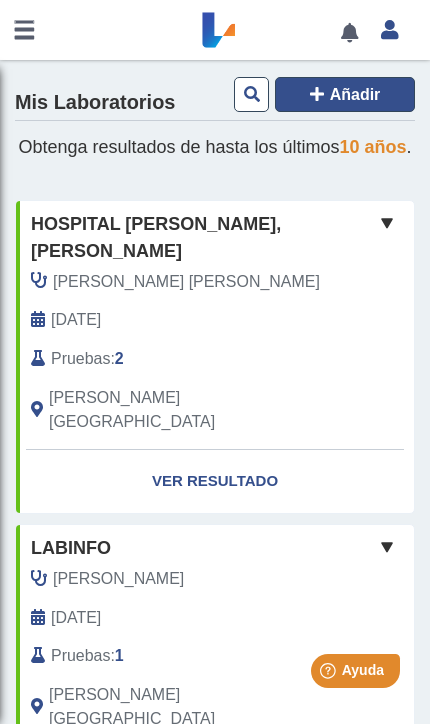 click on "Añadir" 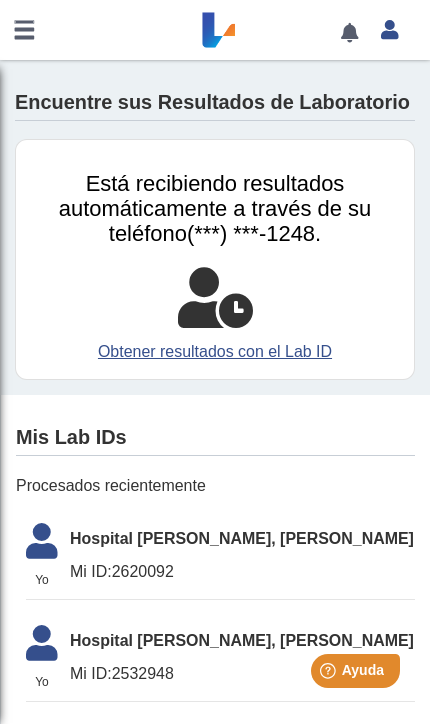 scroll, scrollTop: 0, scrollLeft: 0, axis: both 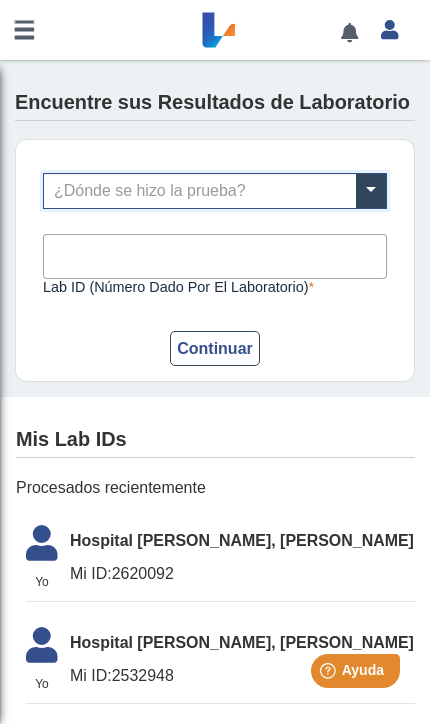 click at bounding box center (371, 191) 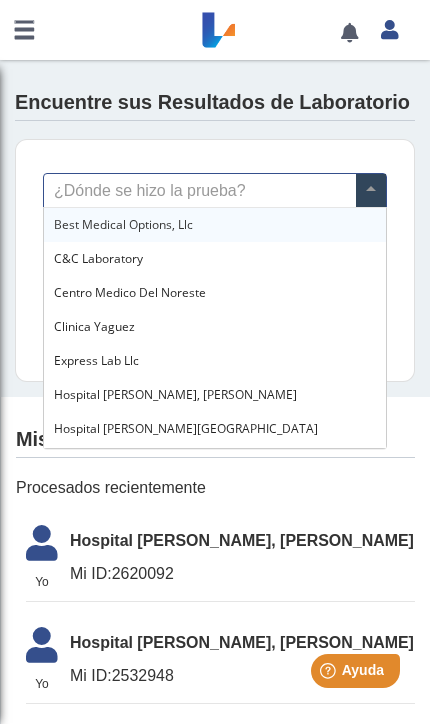 click at bounding box center [371, 191] 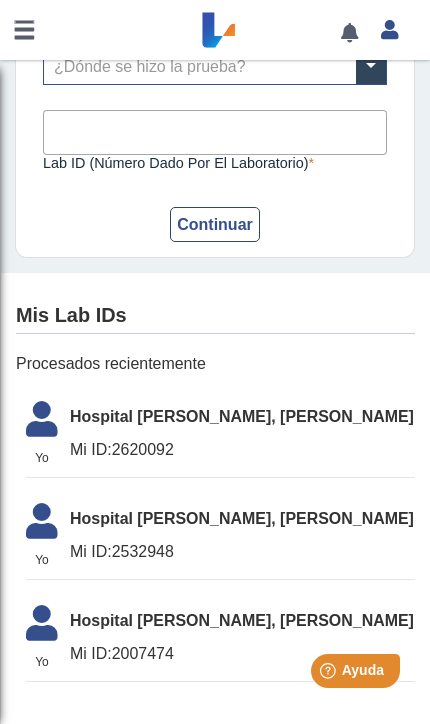 scroll, scrollTop: 124, scrollLeft: 0, axis: vertical 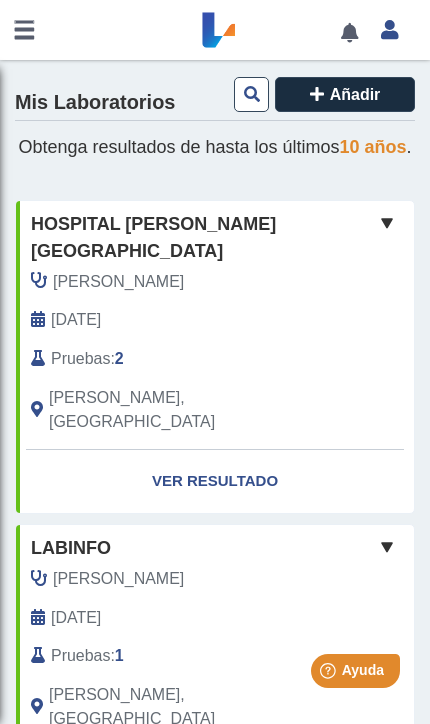 click on "Ver Resultado" 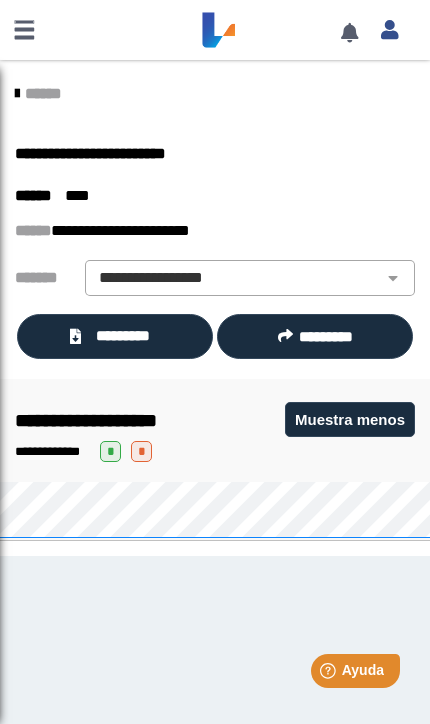 scroll, scrollTop: 1, scrollLeft: 0, axis: vertical 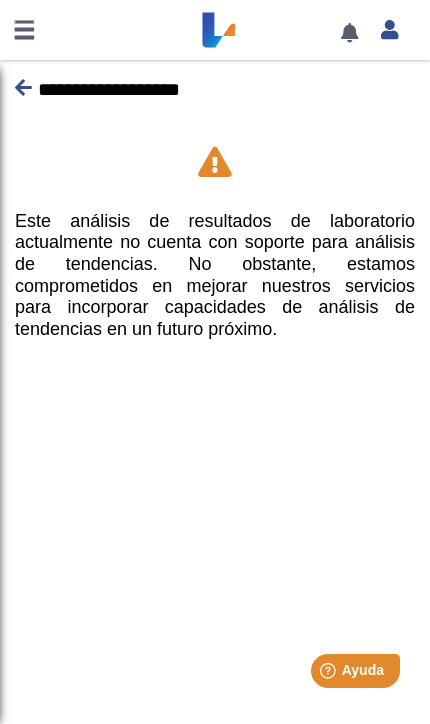 click at bounding box center (23, 87) 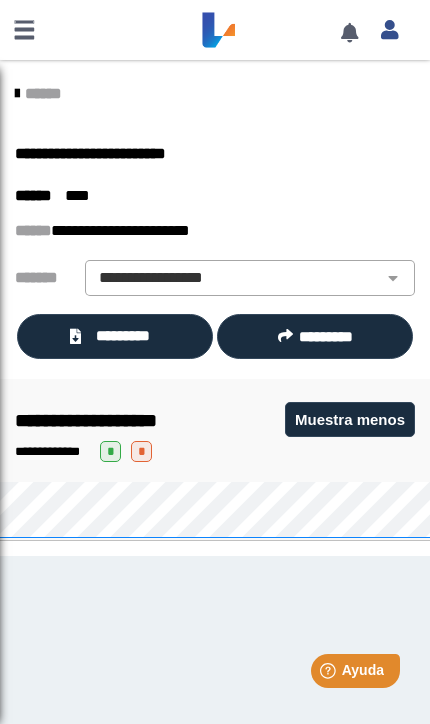 click 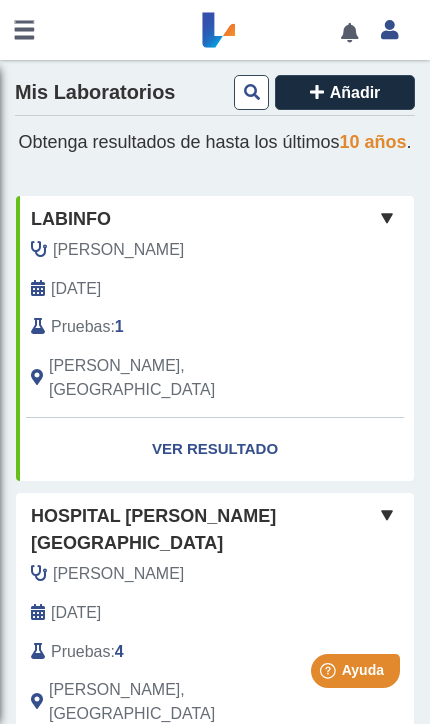 scroll, scrollTop: 0, scrollLeft: 0, axis: both 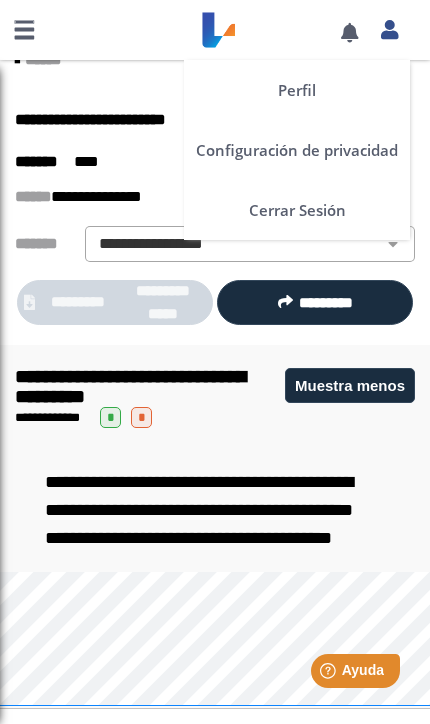 click on "Perfil Configuración de privacidad Cerrar Sesión" at bounding box center [389, 30] 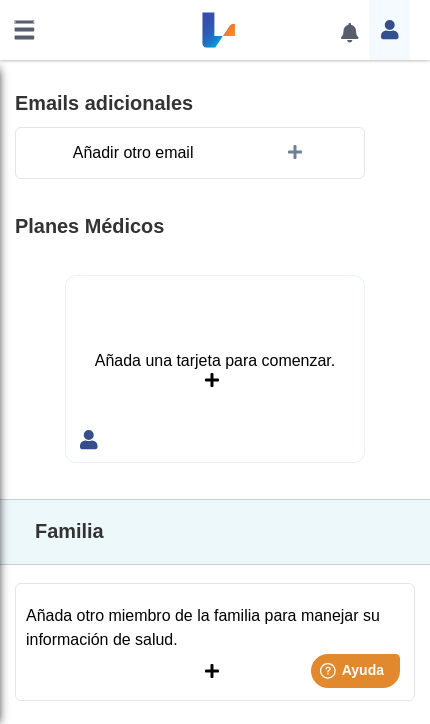scroll, scrollTop: 872, scrollLeft: 0, axis: vertical 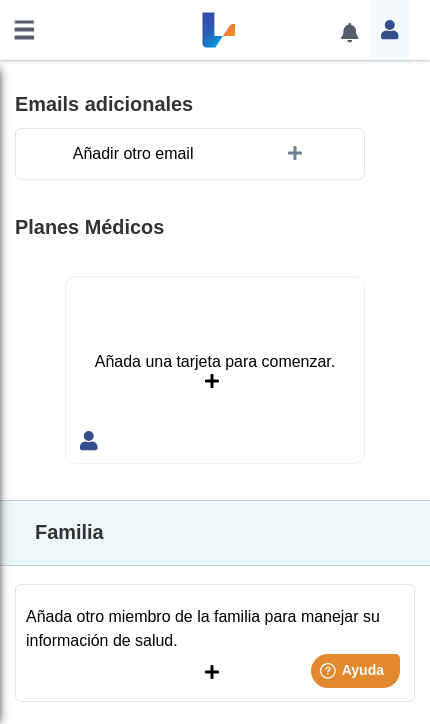 click 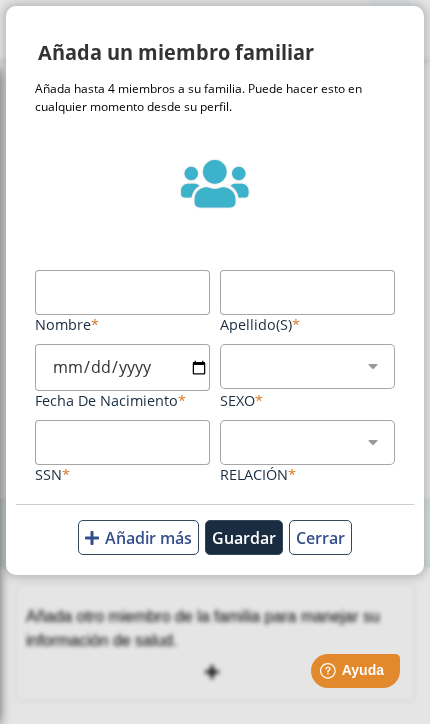 click on "Nombre" at bounding box center [122, 292] 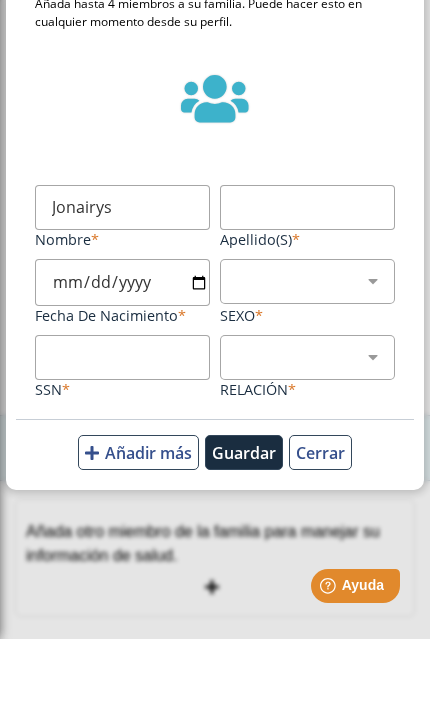 type on "Jonairys" 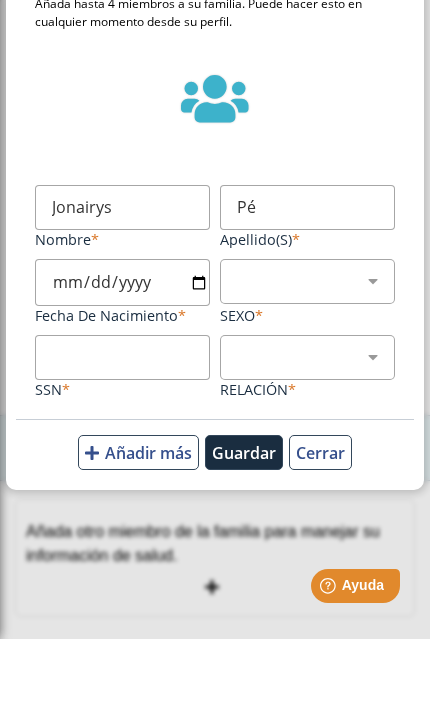 type on "Pé" 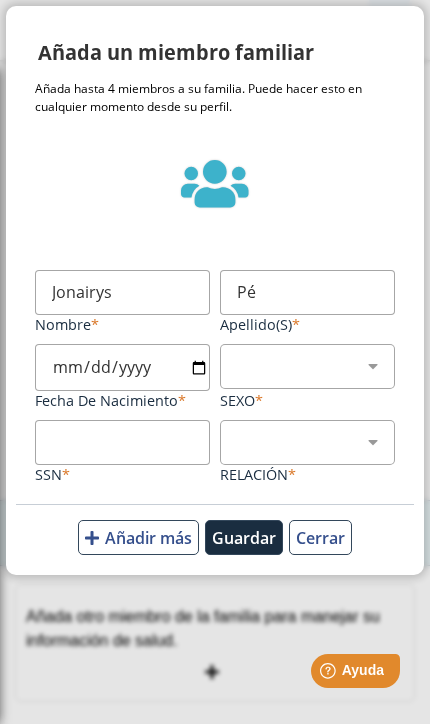 click on "Jonairys" at bounding box center [122, 292] 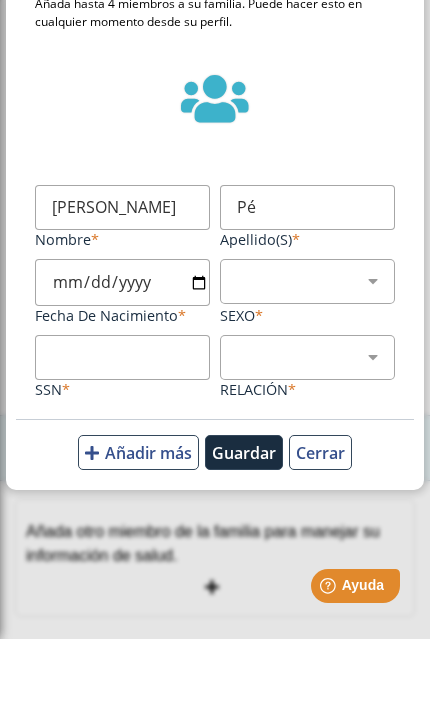 type on "[PERSON_NAME]" 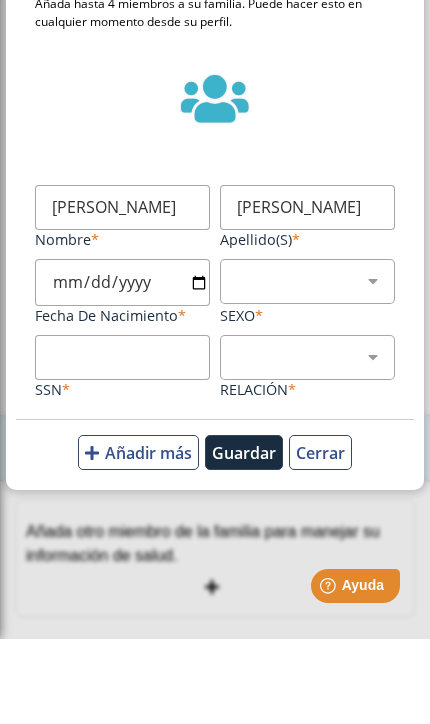 type on "[PERSON_NAME]" 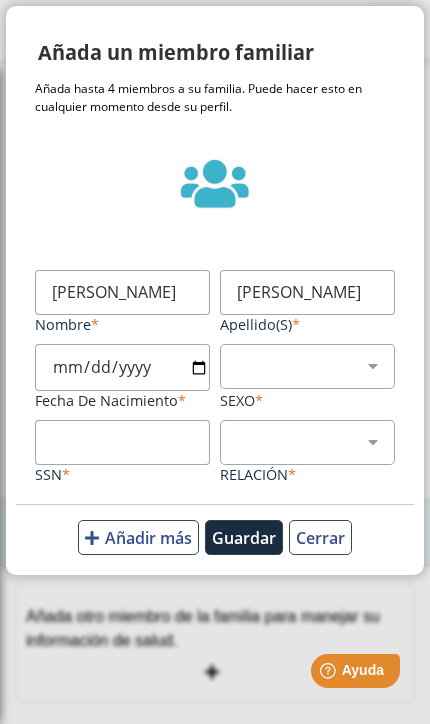 click on "Nombre" 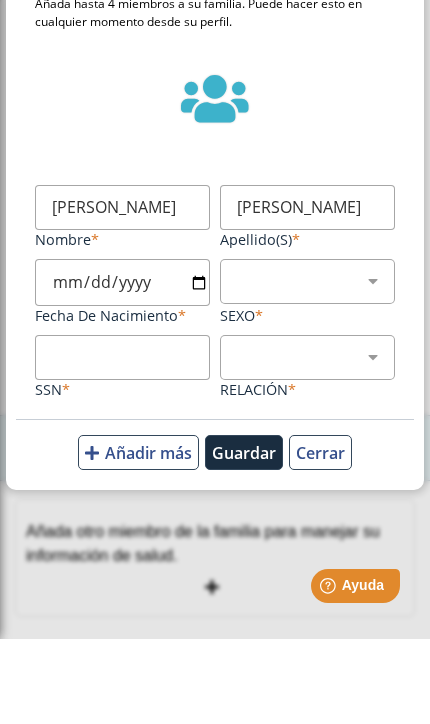click on "[DATE]" at bounding box center (122, 367) 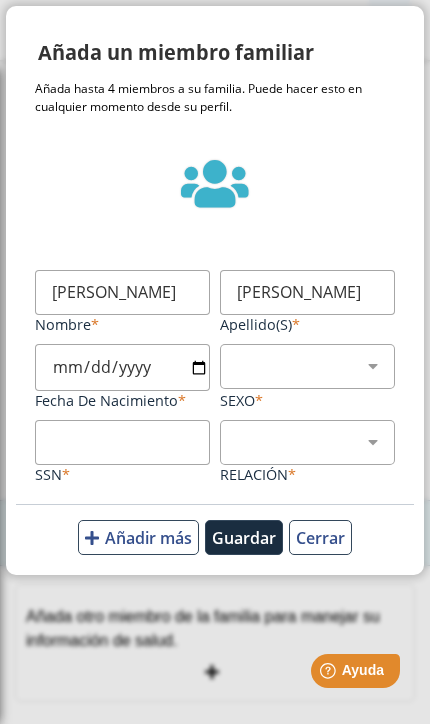 type on "[DATE]" 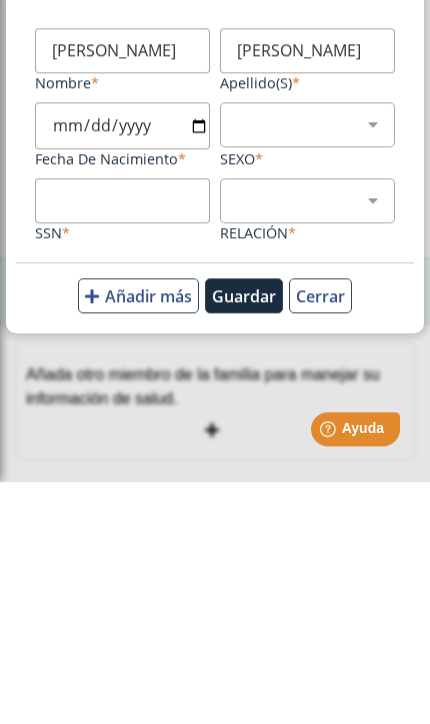 click on "Hijo   Padre   Pareja   Otro" at bounding box center [315, 442] 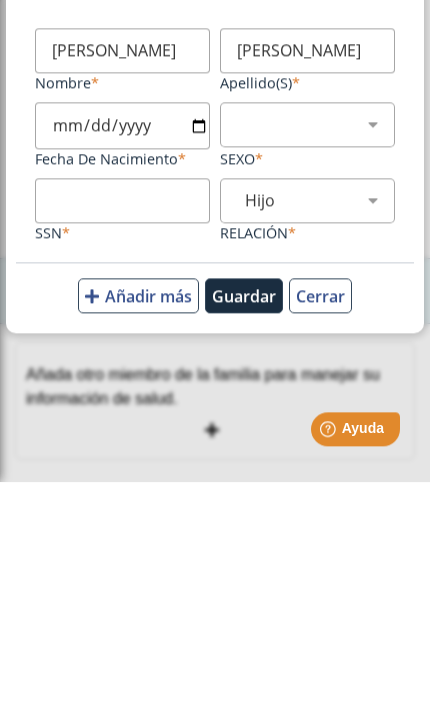 click on "Masculino Femenino" at bounding box center [315, 366] 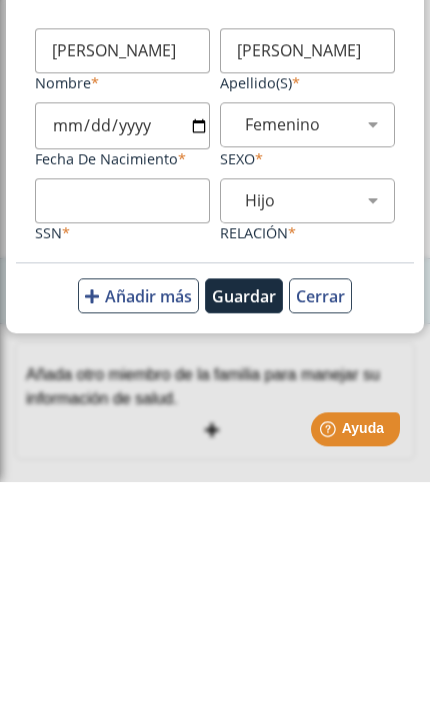 click on "SSN" at bounding box center (122, 442) 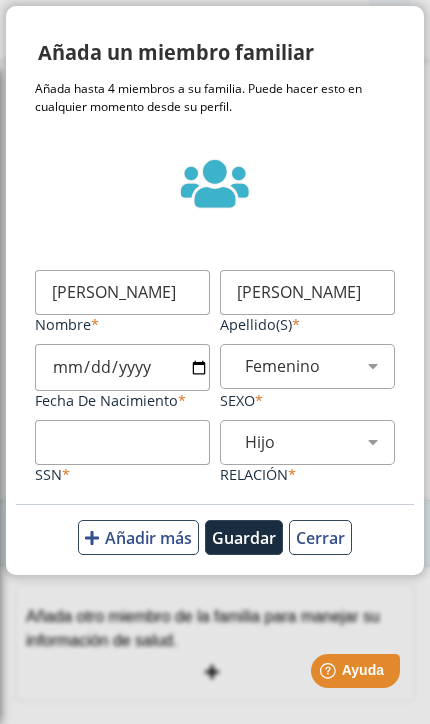 click on "SSN" at bounding box center (122, 442) 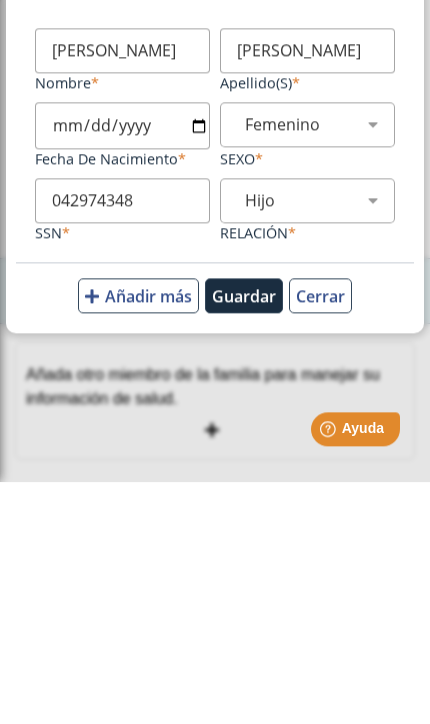 type on "042974348" 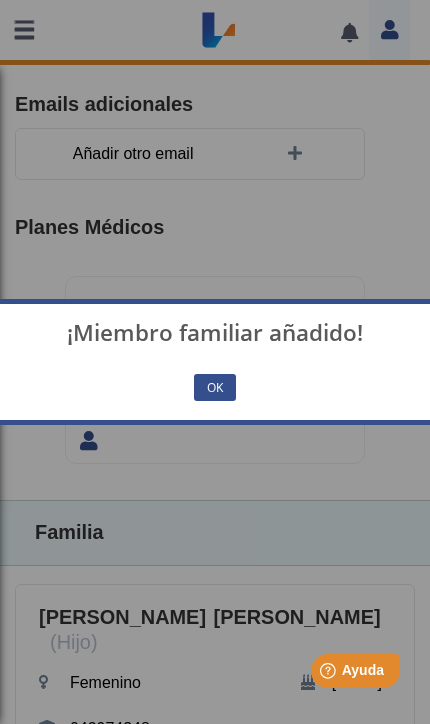 click on "¡Miembro familiar añadido! × OK No Cancel" at bounding box center [215, 362] 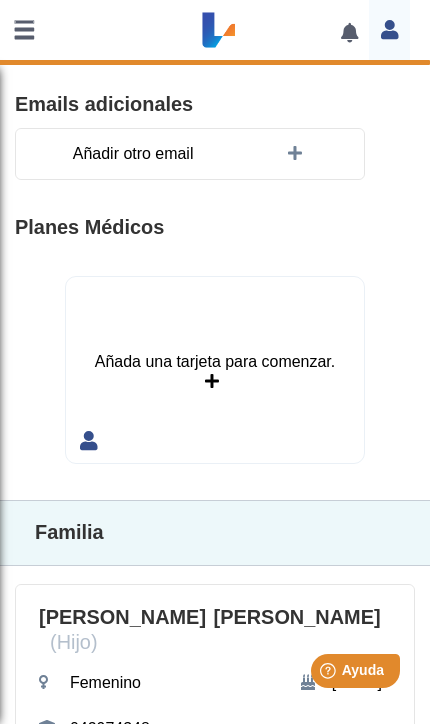 click on "Familia" 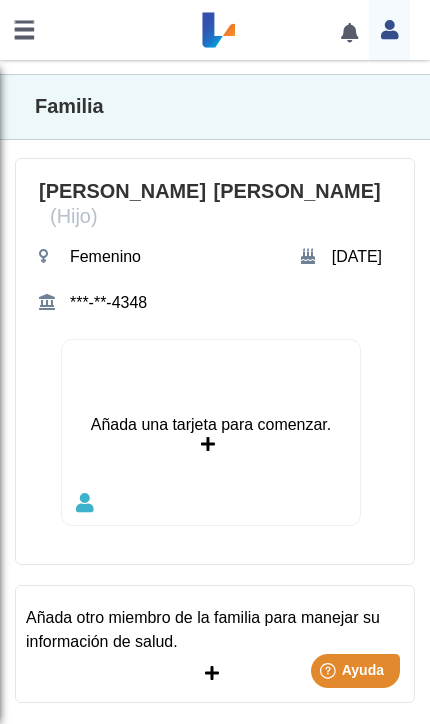 scroll, scrollTop: 1297, scrollLeft: 0, axis: vertical 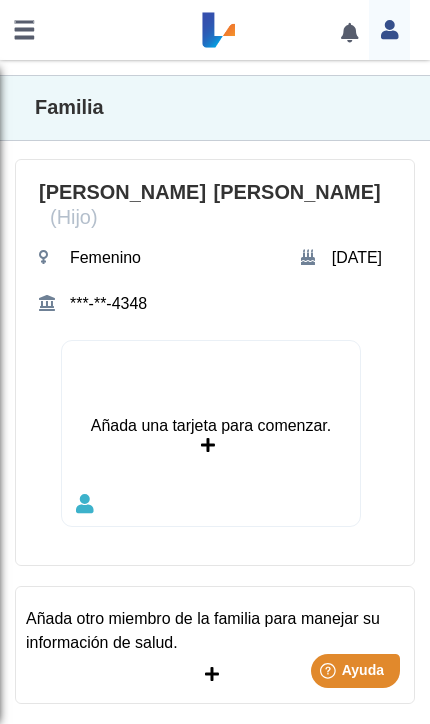 click on "Añada otro miembro de la familia para manejar su información de salud." 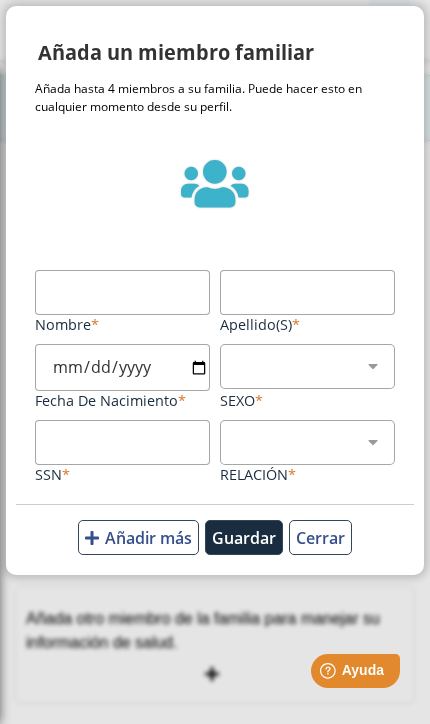 click on "Nombre" at bounding box center [122, 292] 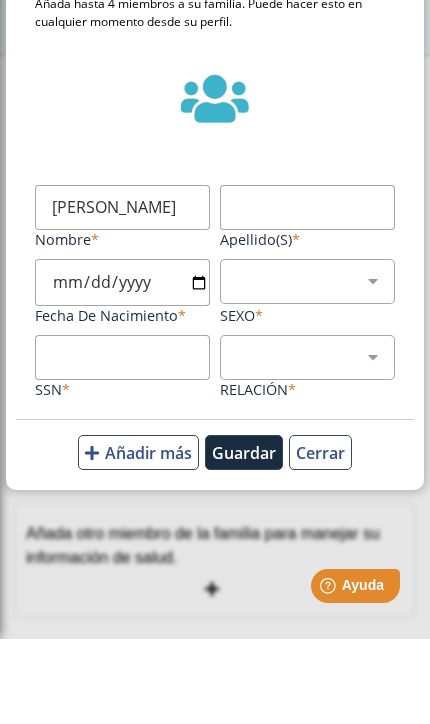 type on "[PERSON_NAME]" 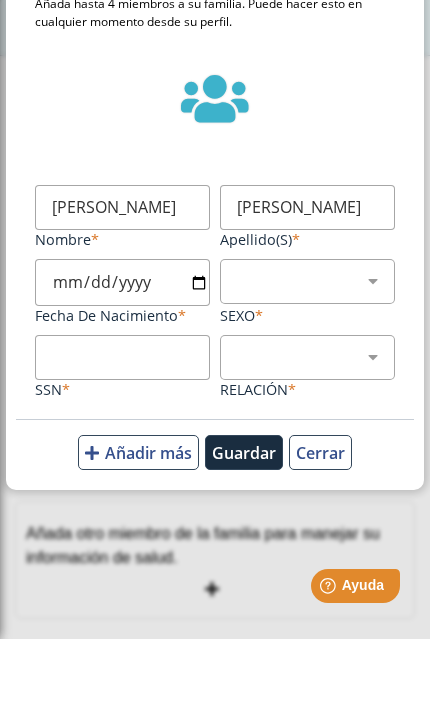 type on "[PERSON_NAME]" 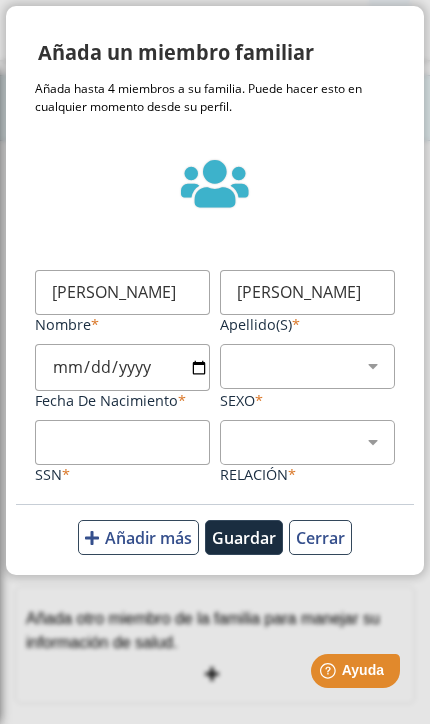 click on "2016-09-15" at bounding box center [122, 367] 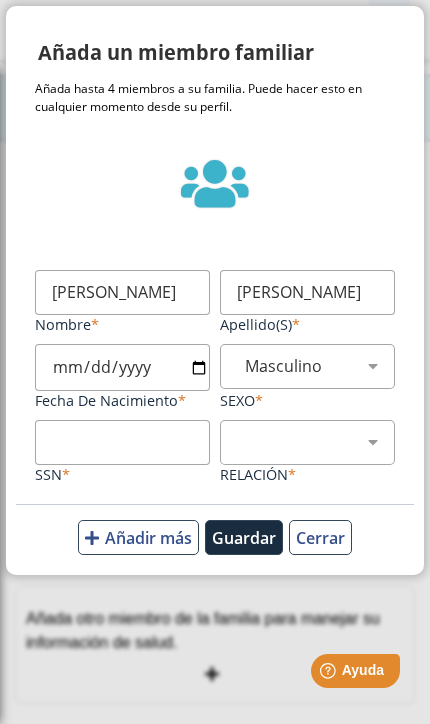 click on "SSN" at bounding box center (122, 442) 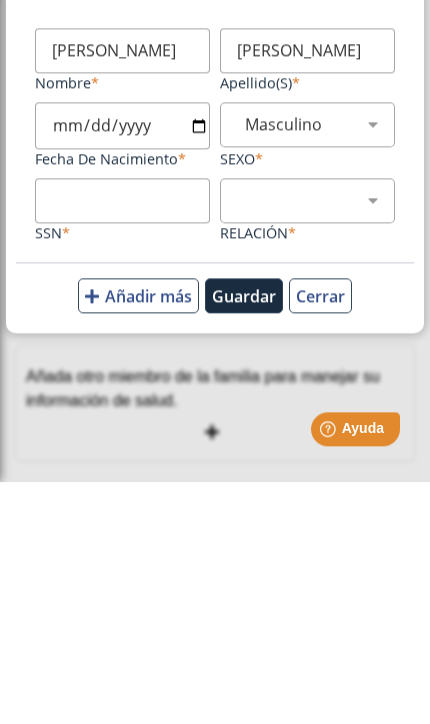 click on "Hijo   Padre   Pareja   Otro" at bounding box center [315, 442] 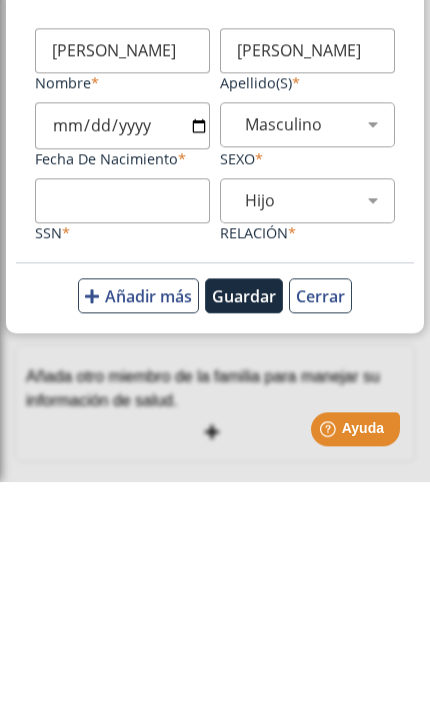 click on "SSN" at bounding box center [122, 442] 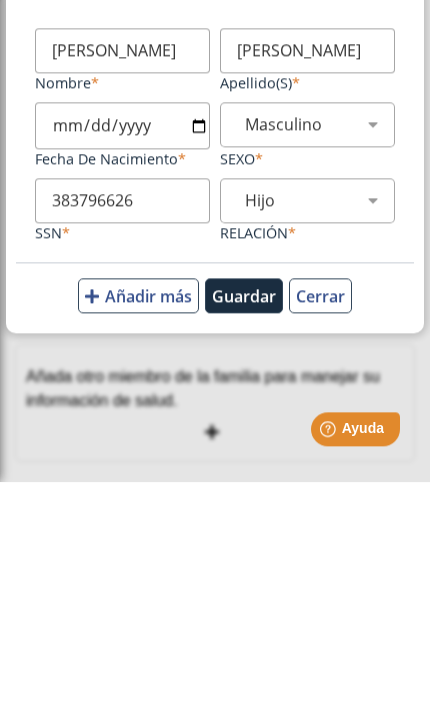 type on "383796626" 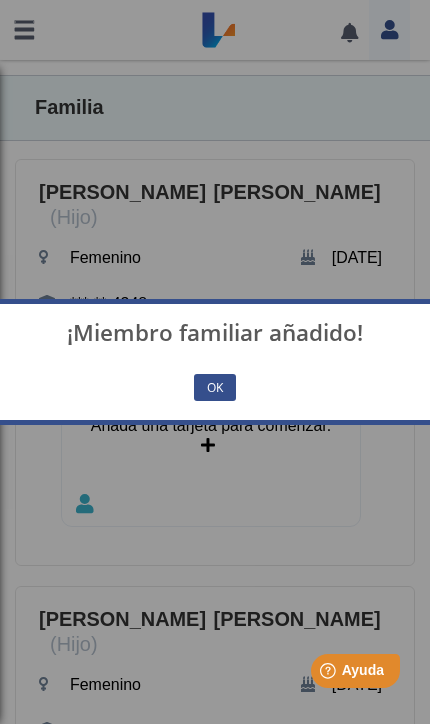 click on "OK" at bounding box center [215, 387] 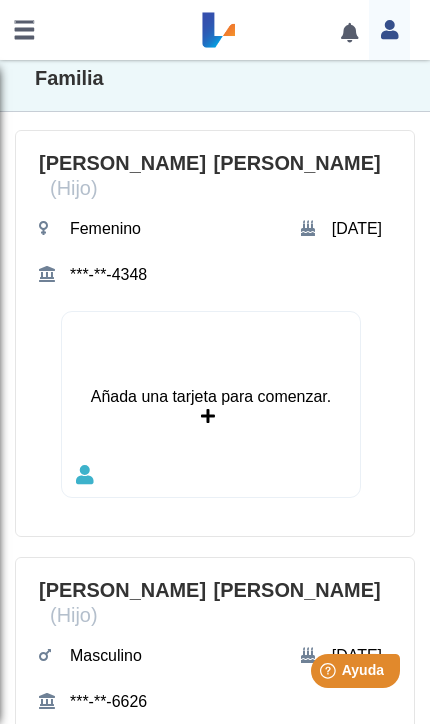 scroll, scrollTop: 1249, scrollLeft: 0, axis: vertical 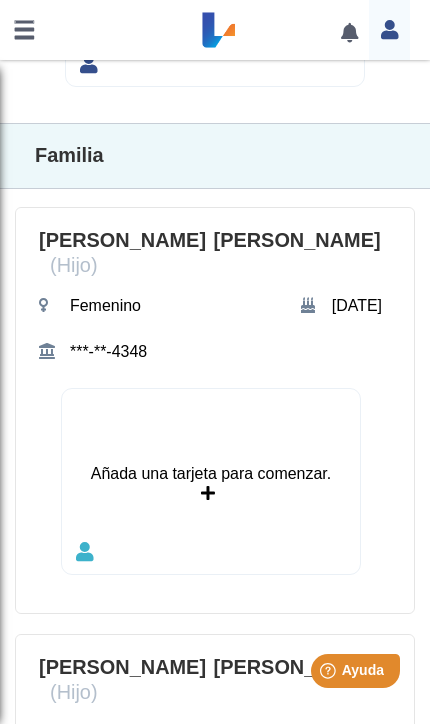 click on "[PERSON_NAME]" 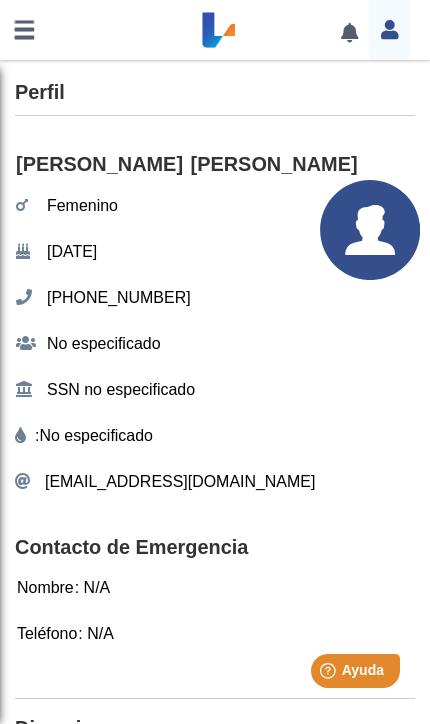 scroll, scrollTop: 0, scrollLeft: 0, axis: both 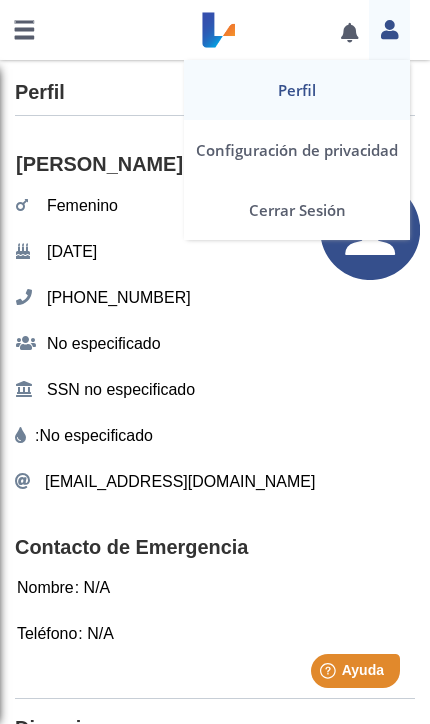 click on "Perfil Configuración de privacidad Cerrar Sesión" at bounding box center (389, 30) 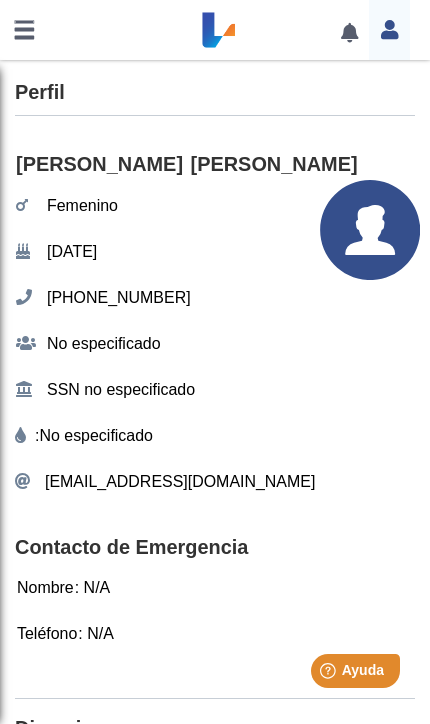 click at bounding box center [24, 30] 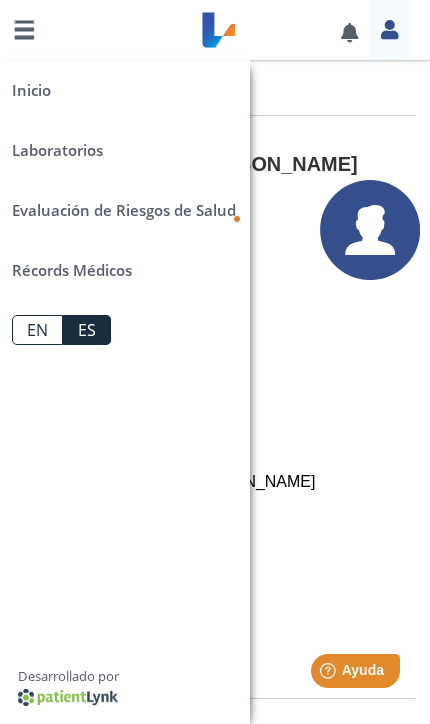 click on "Laboratorios" at bounding box center (125, 150) 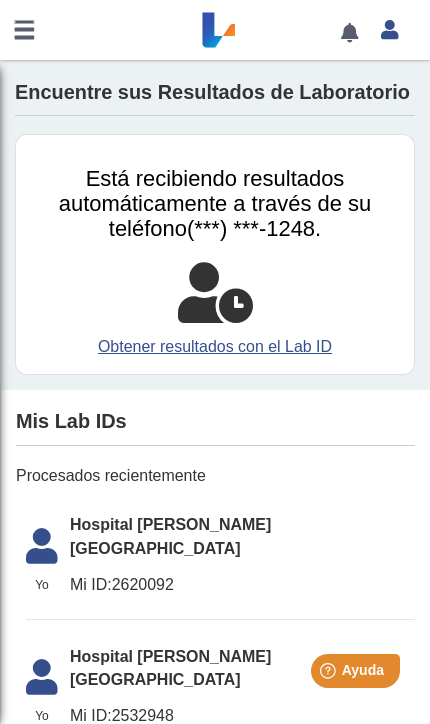 scroll, scrollTop: 0, scrollLeft: 0, axis: both 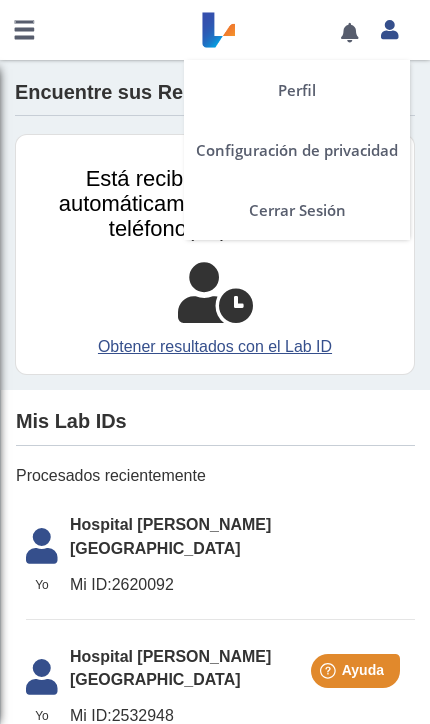click on "Perfil Configuración de privacidad Cerrar Sesión" at bounding box center [389, 30] 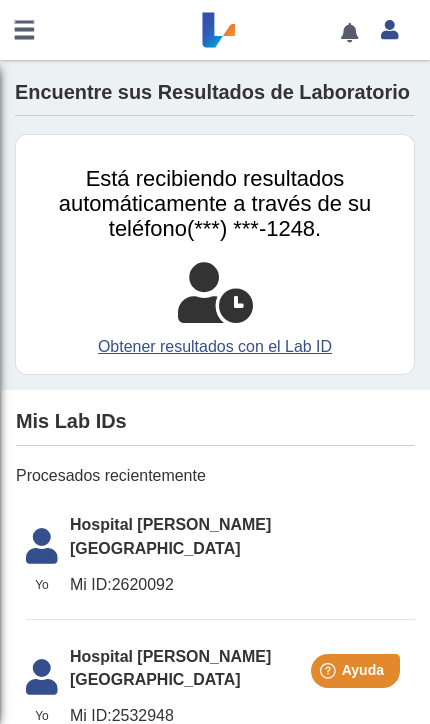 click at bounding box center (349, 32) 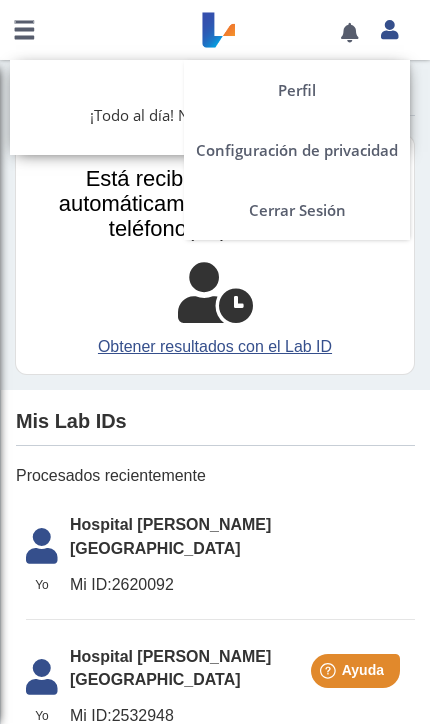 click at bounding box center (389, 29) 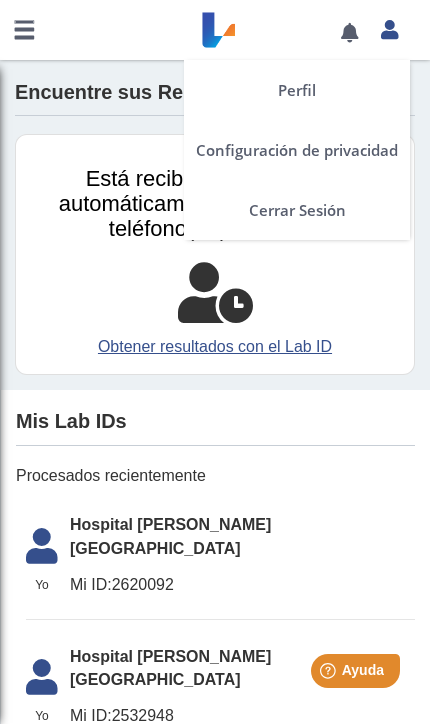 click on "Perfil" at bounding box center (297, 90) 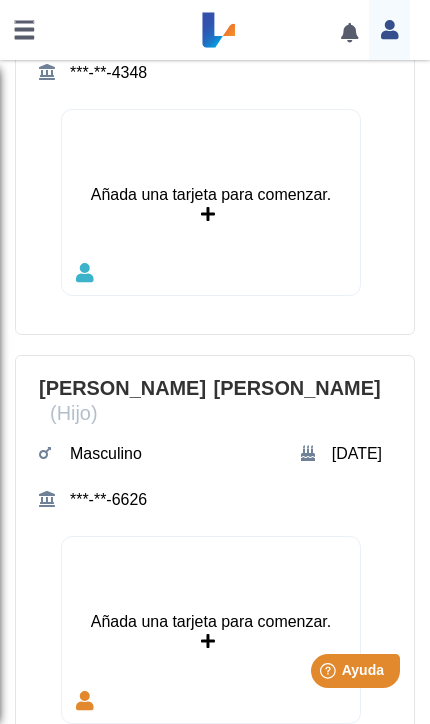 scroll, scrollTop: 1238, scrollLeft: 0, axis: vertical 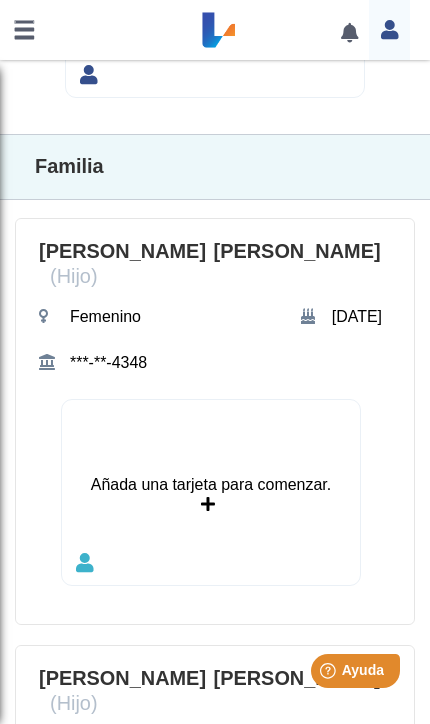 click on "Añada una tarjeta para comenzar." 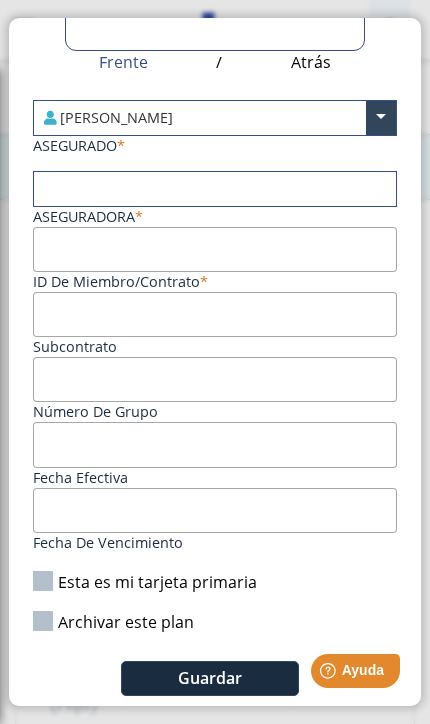 scroll, scrollTop: 309, scrollLeft: 0, axis: vertical 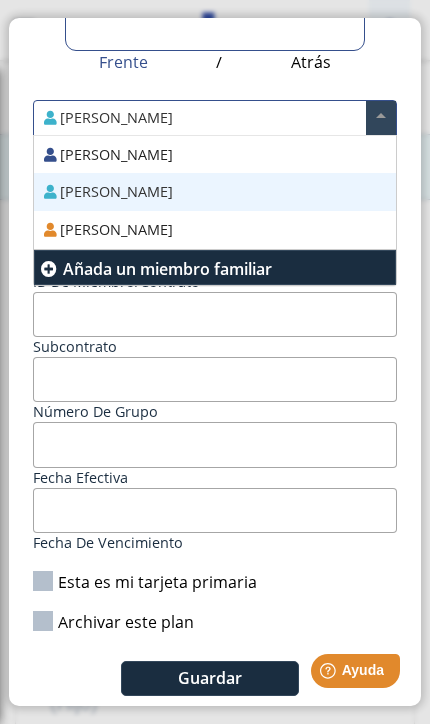 click at bounding box center (381, 118) 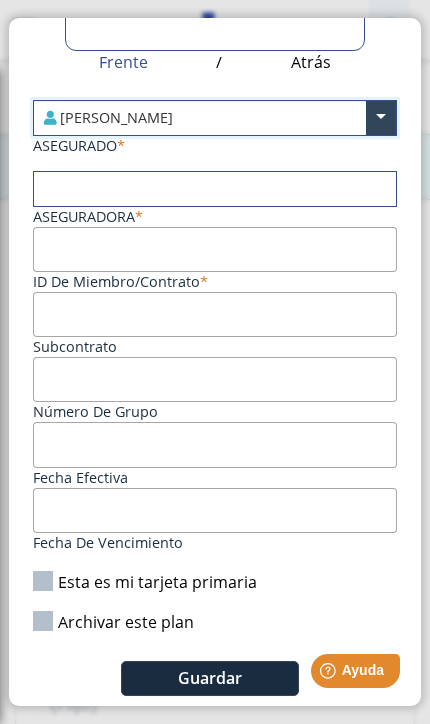 click at bounding box center [215, 189] 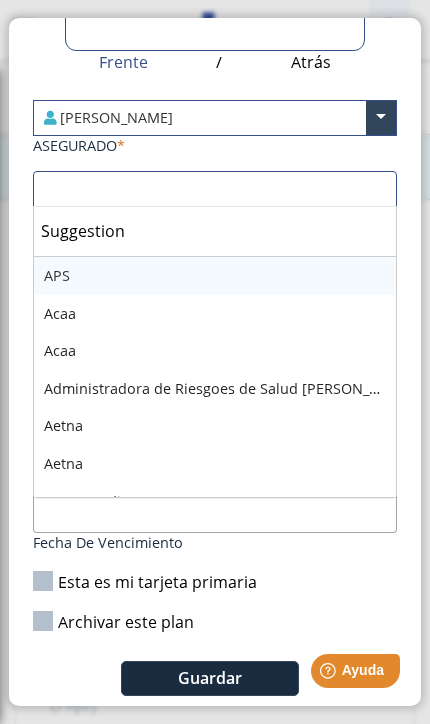 click at bounding box center [381, 118] 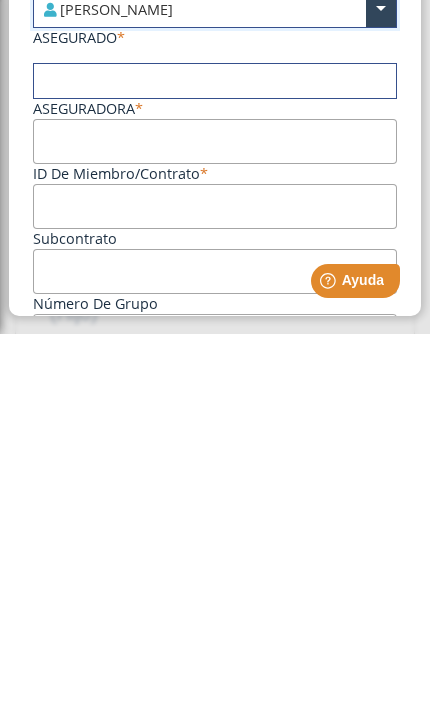scroll, scrollTop: 0, scrollLeft: 0, axis: both 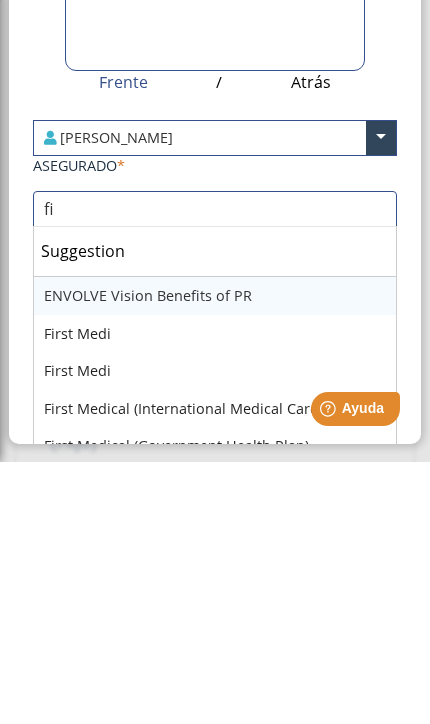 type on "fir" 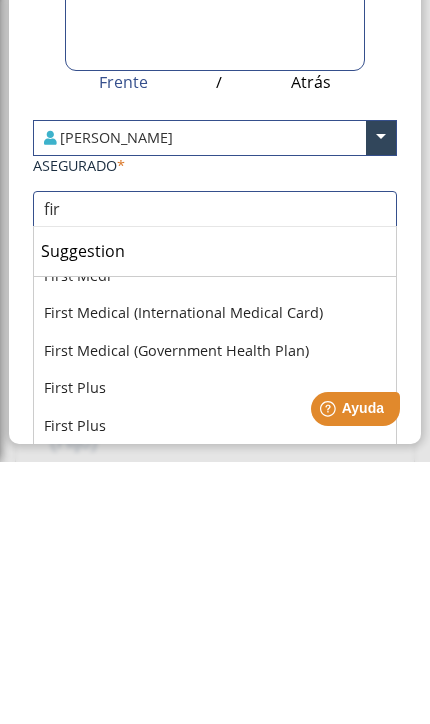 scroll, scrollTop: 56, scrollLeft: 0, axis: vertical 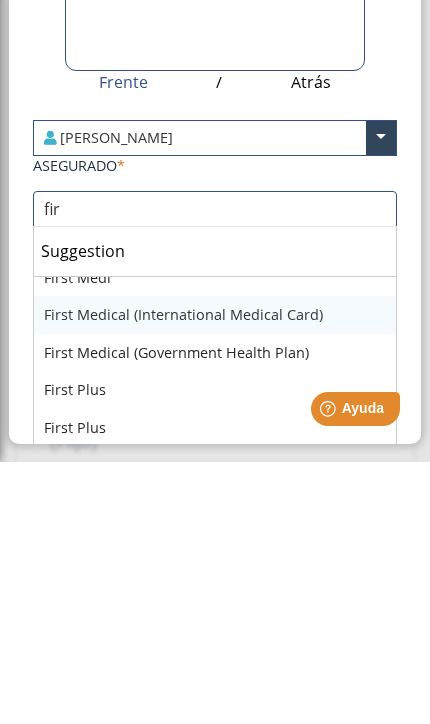 click on "First Medical  (International Medical Card)" at bounding box center (215, 577) 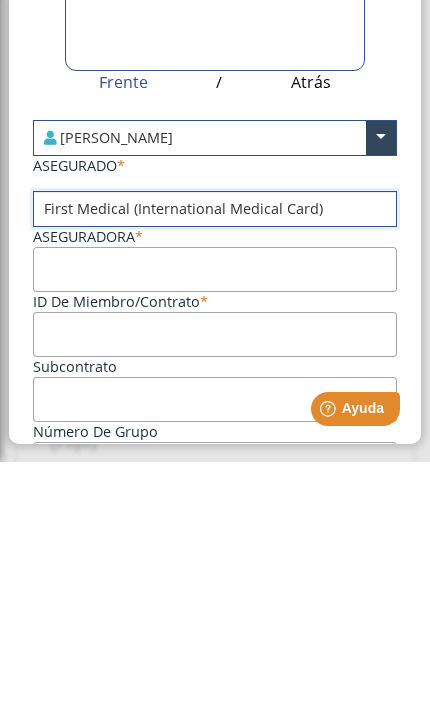 click on "ID de Miembro/Contrato" at bounding box center [215, 531] 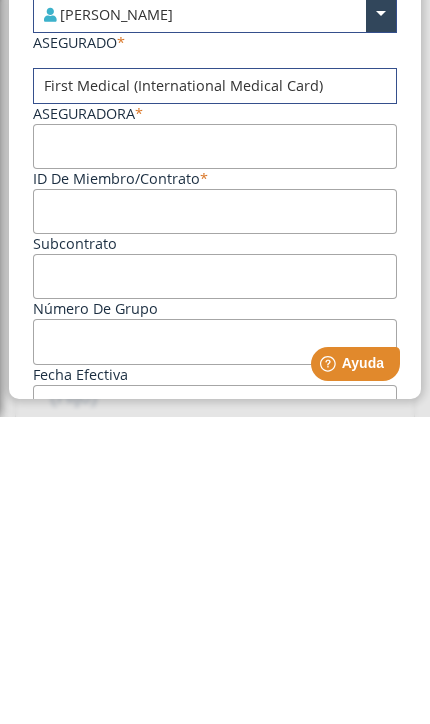 scroll, scrollTop: 62, scrollLeft: 0, axis: vertical 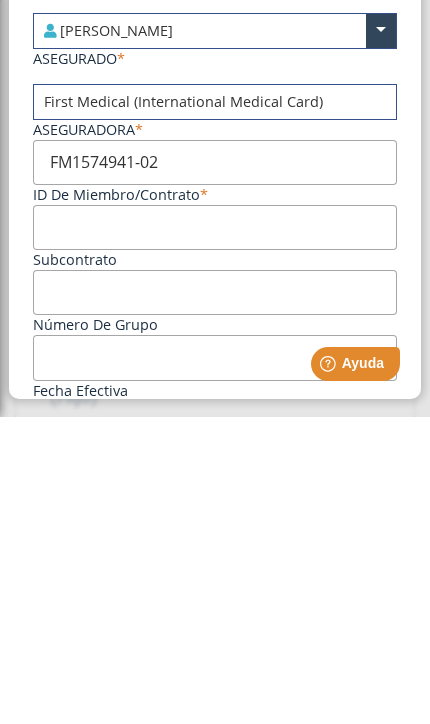 click on "Subcontrato" at bounding box center [215, 534] 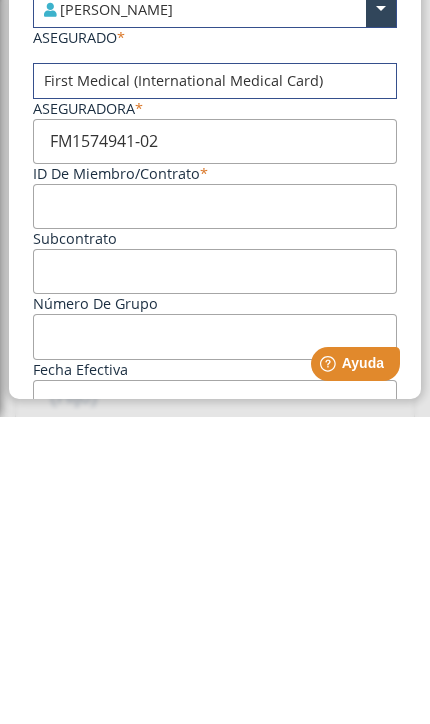 scroll, scrollTop: 84, scrollLeft: 0, axis: vertical 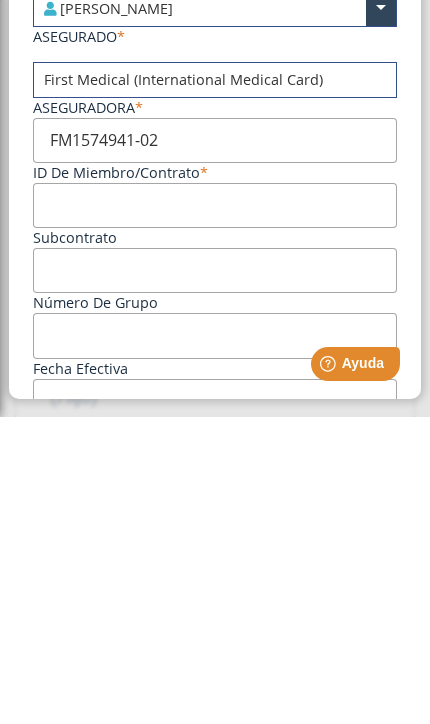 click on "FM1574941-02" at bounding box center [215, 447] 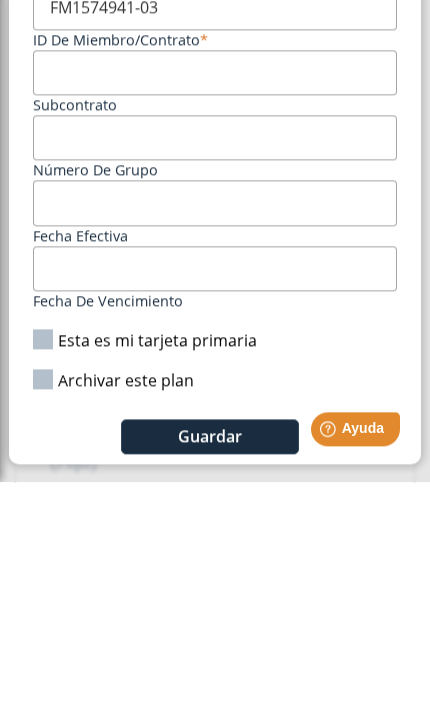 scroll, scrollTop: 309, scrollLeft: 0, axis: vertical 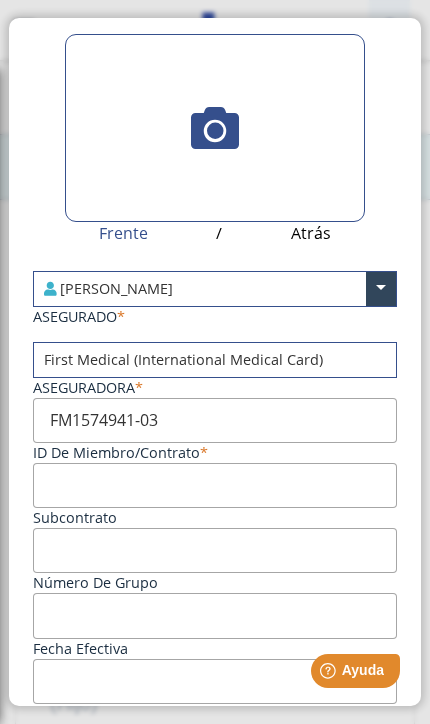 click 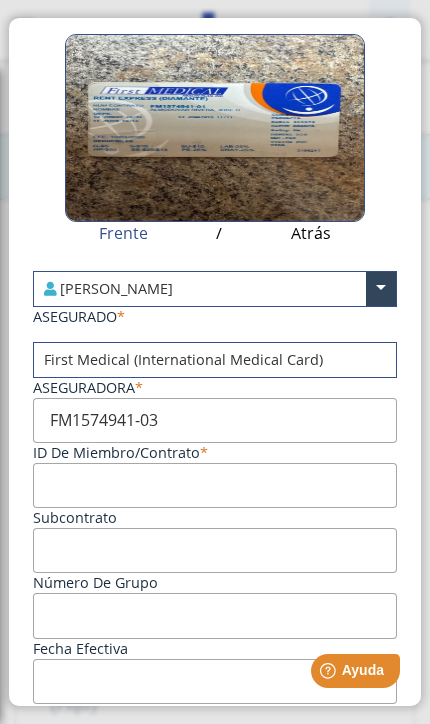 click on "Atrás" 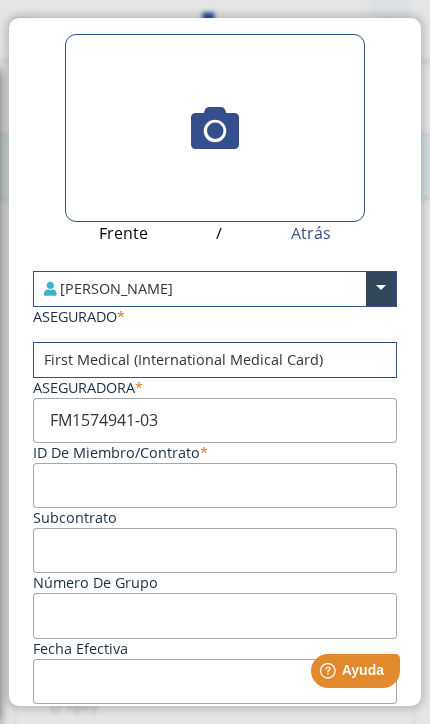 click 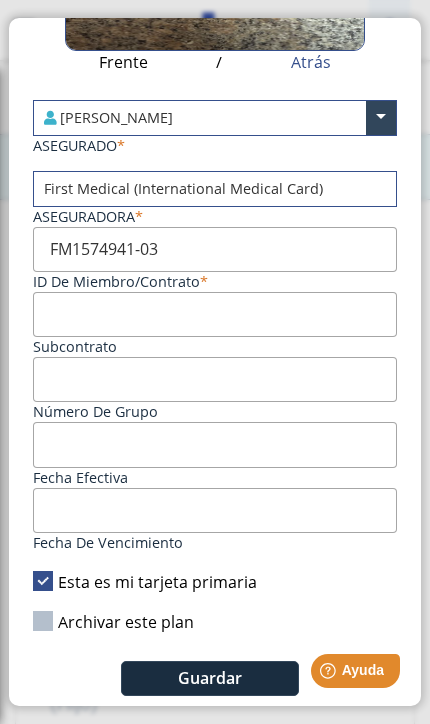 scroll, scrollTop: 309, scrollLeft: 0, axis: vertical 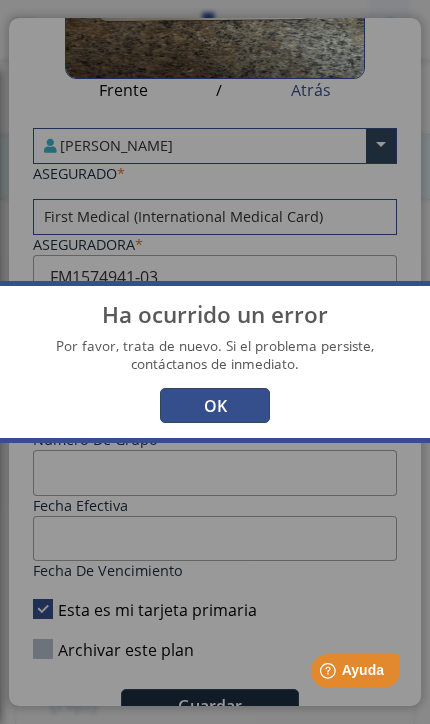click on "OK" at bounding box center [215, 405] 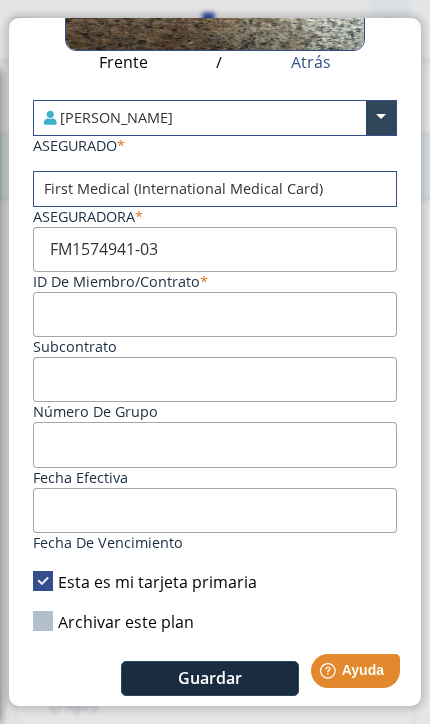 click on "Guardar" 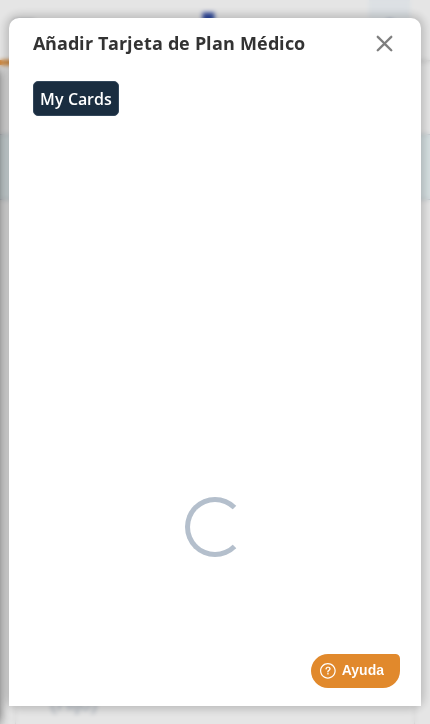 scroll, scrollTop: 0, scrollLeft: 0, axis: both 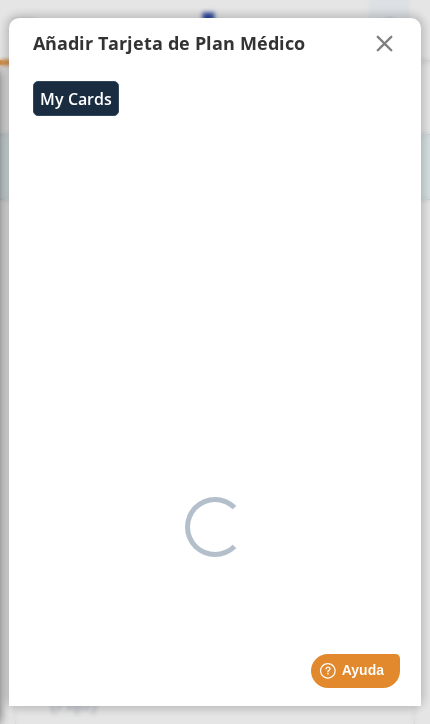 click on "My Cards" at bounding box center (76, 98) 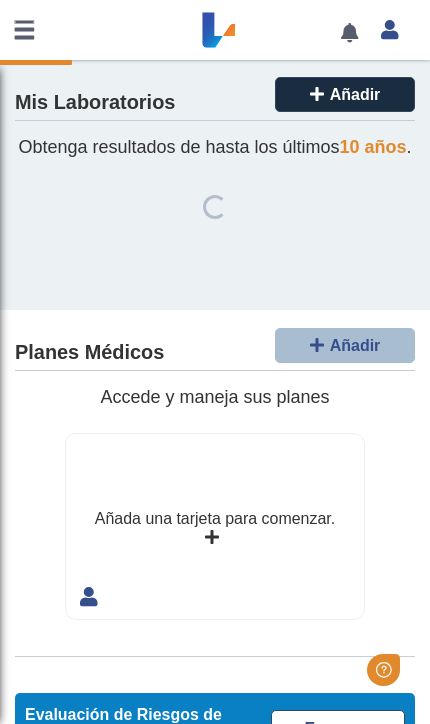 scroll, scrollTop: 0, scrollLeft: 0, axis: both 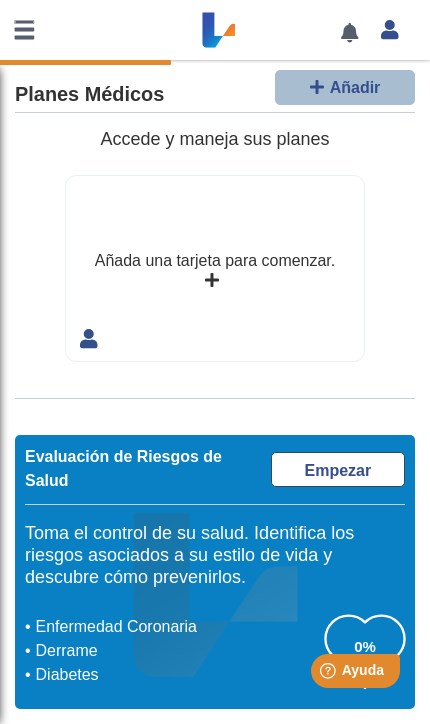 click on "Añada una tarjeta para comenzar." 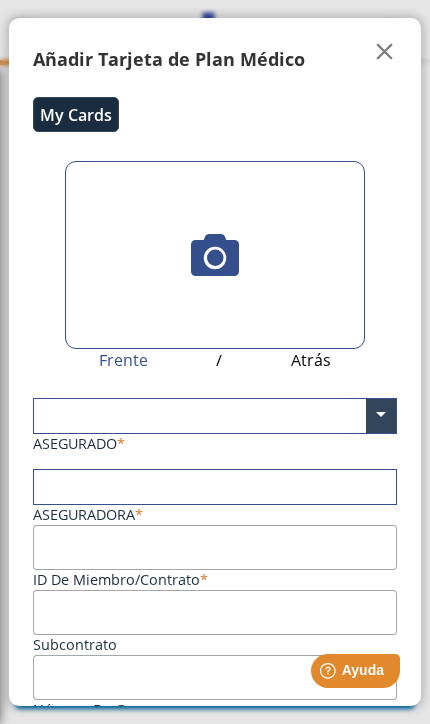 click 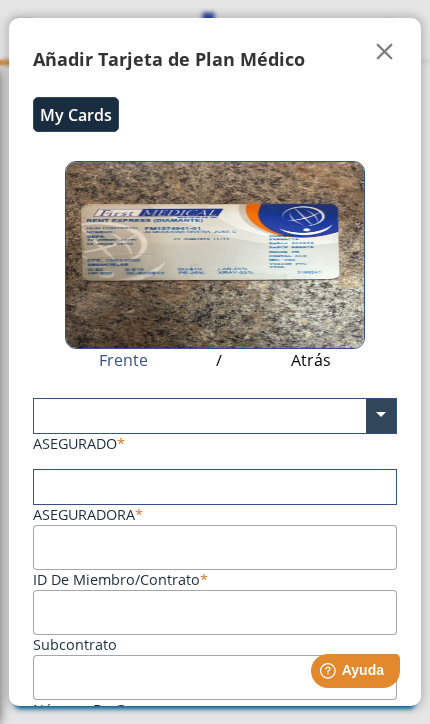 click on "Atrás" 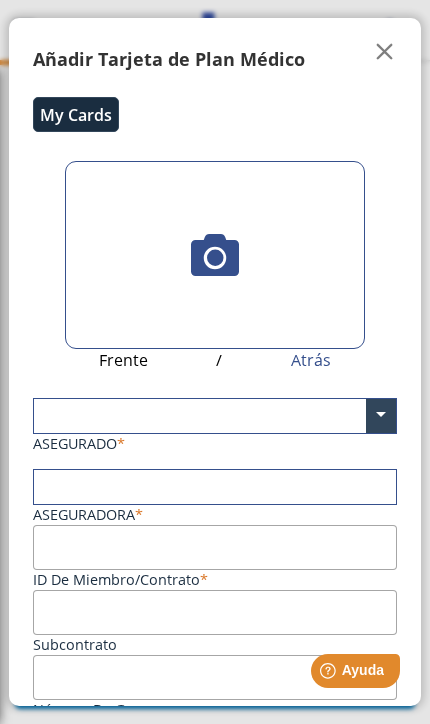 click 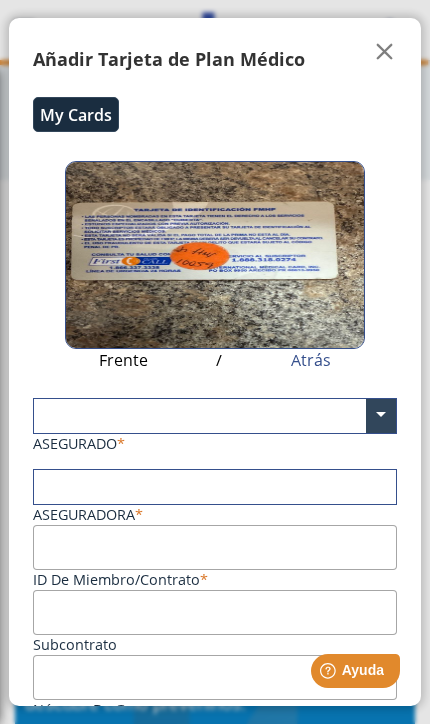 click at bounding box center [215, 416] 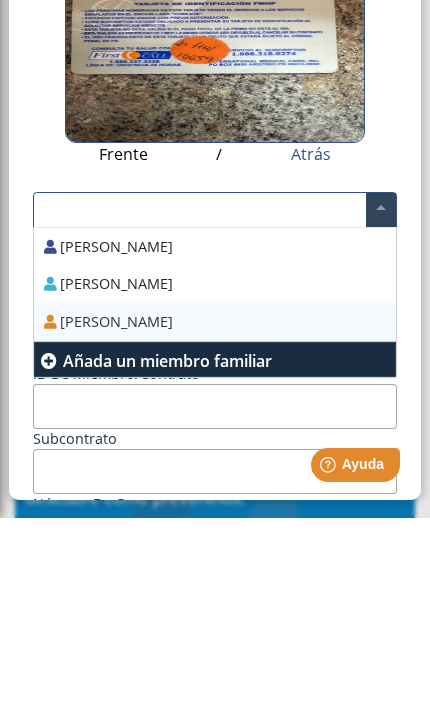 click on "[PERSON_NAME]" at bounding box center [215, 528] 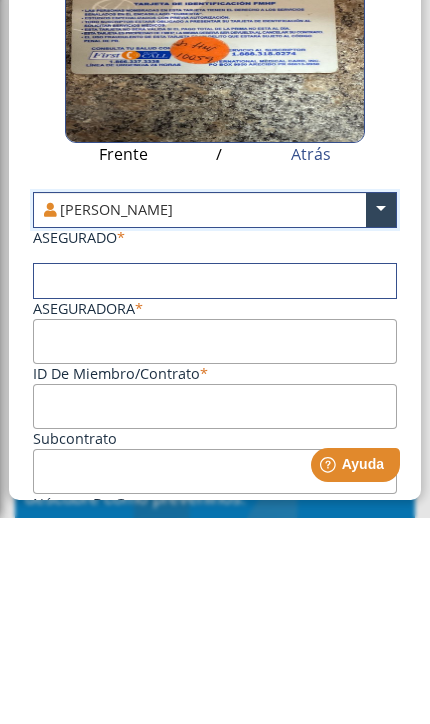 click at bounding box center [215, 487] 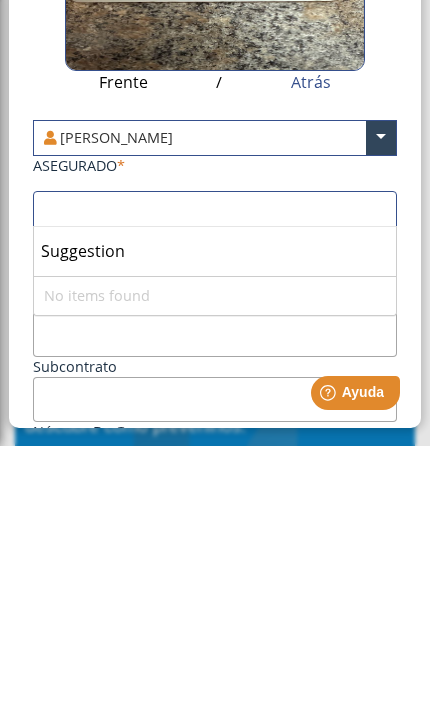 click at bounding box center (215, 416) 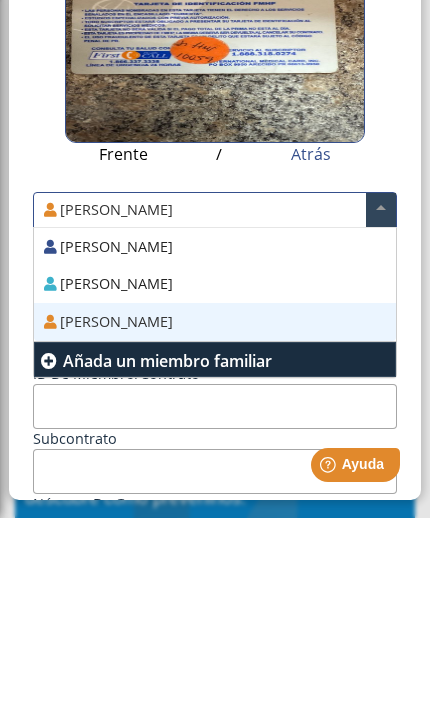 click on "[PERSON_NAME]" at bounding box center (215, 453) 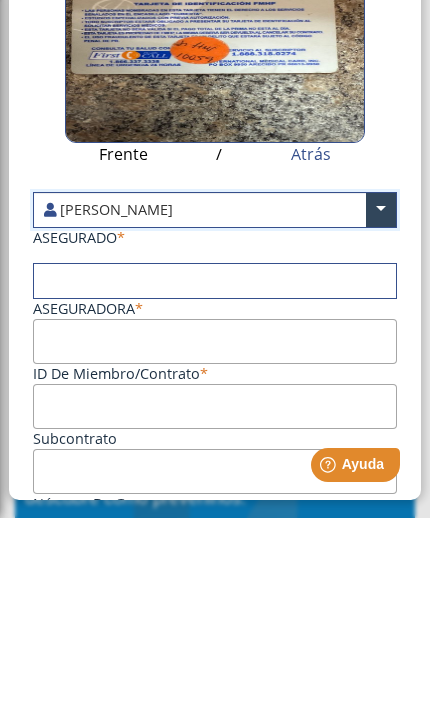 click at bounding box center (215, 487) 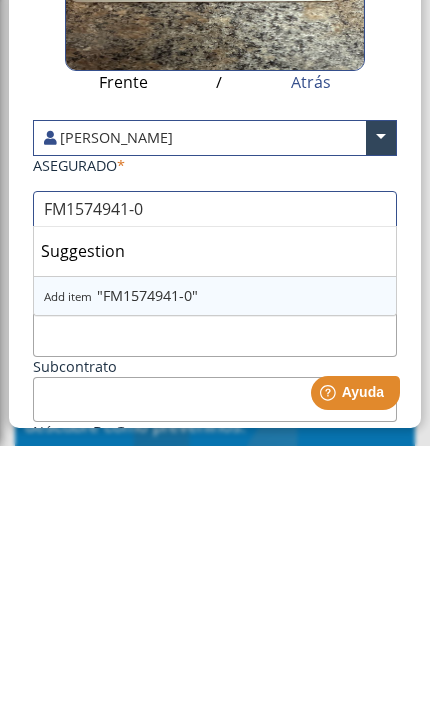 type on "FM1574941-02" 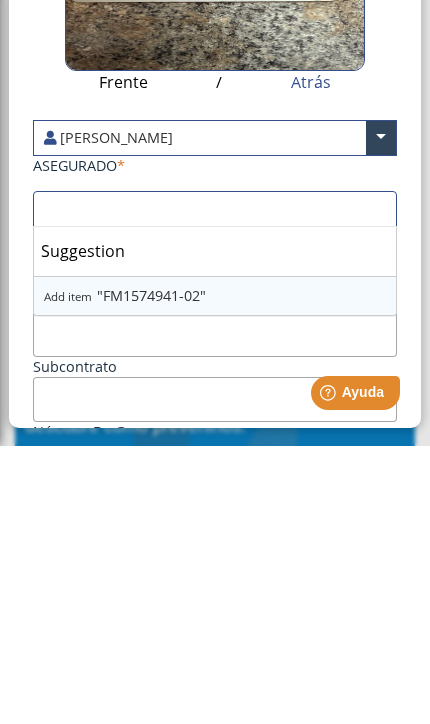 click on "Subcontrato" at bounding box center [215, 612] 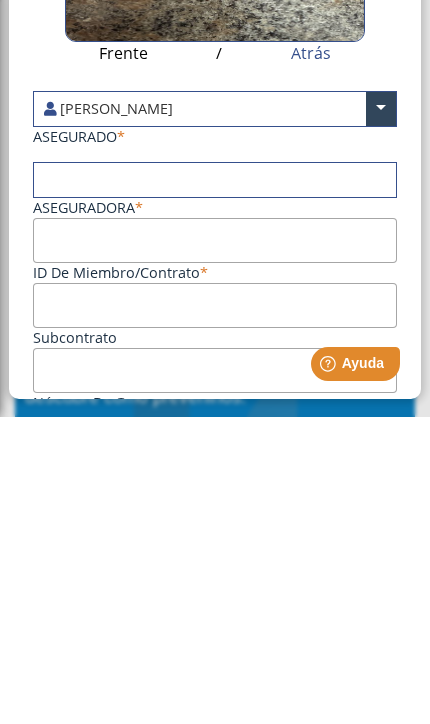 click on "ID de Miembro/Contrato" at bounding box center [215, 547] 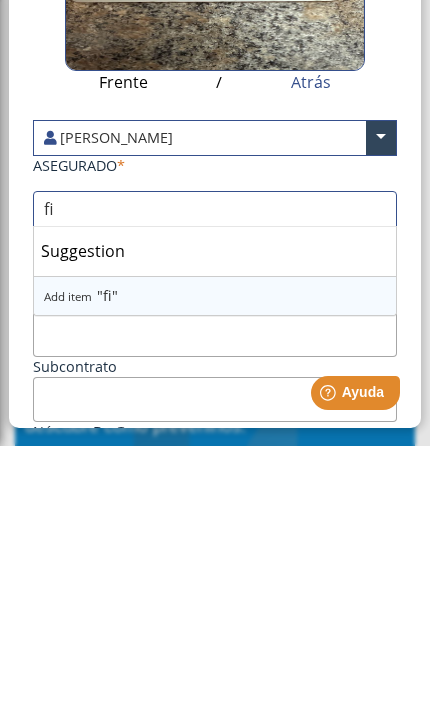 type on "f" 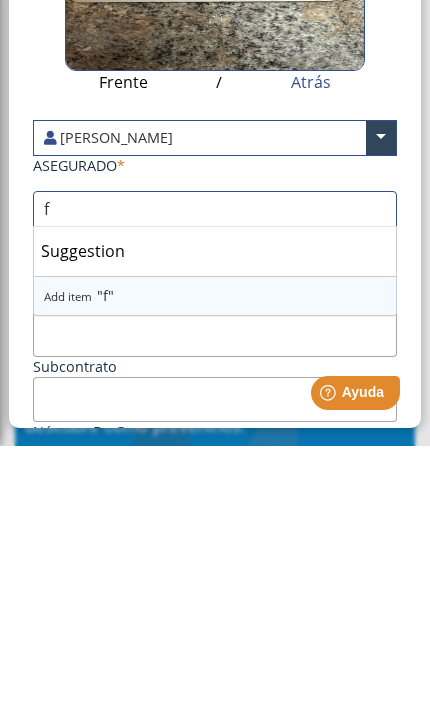 type 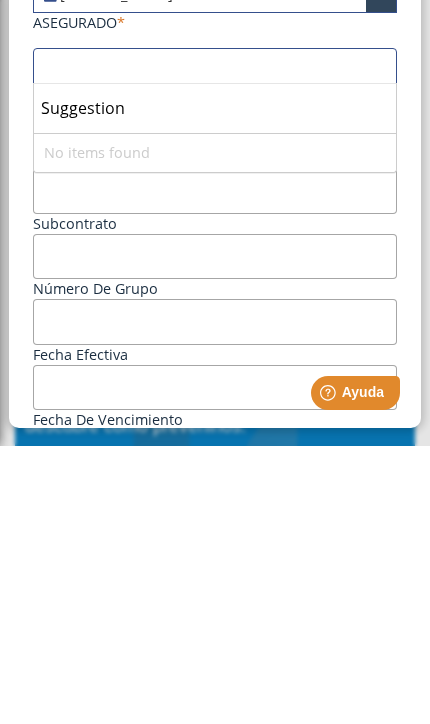 scroll, scrollTop: 139, scrollLeft: 0, axis: vertical 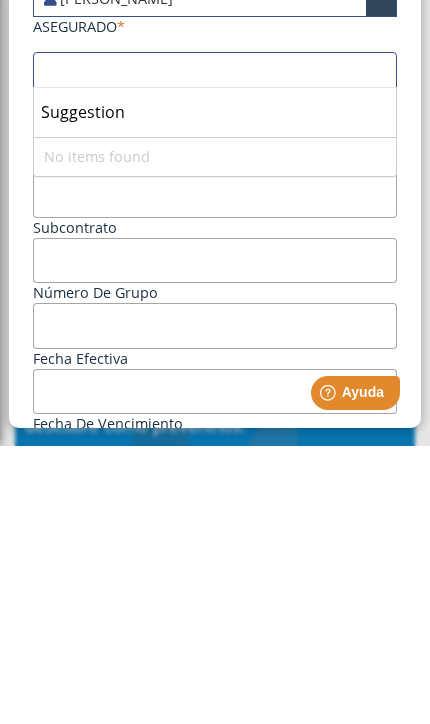 click on "Subcontrato" at bounding box center [215, 473] 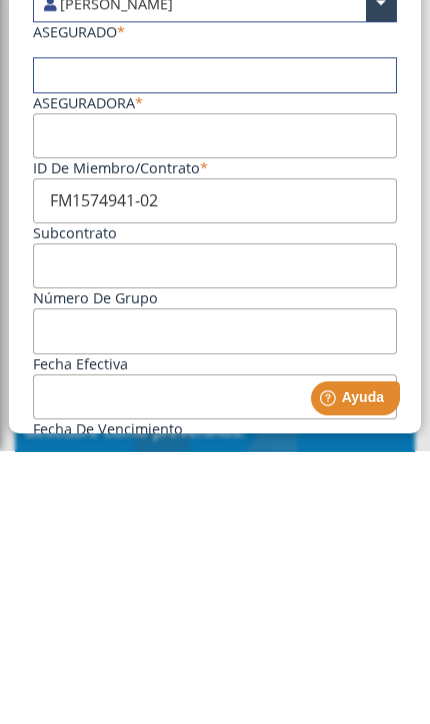 type on "FM1574941-02" 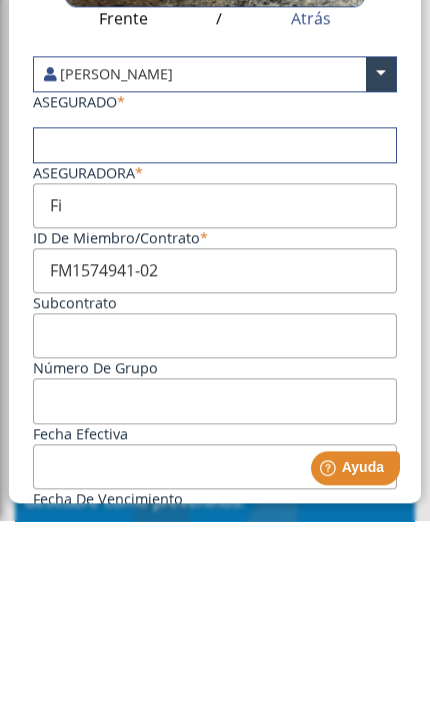 type on "F" 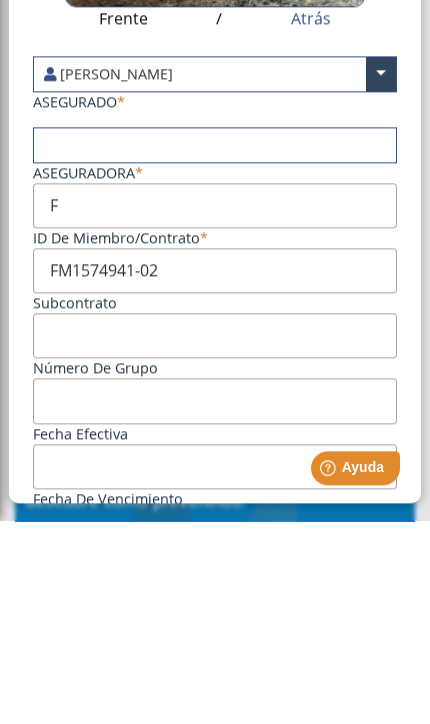 type 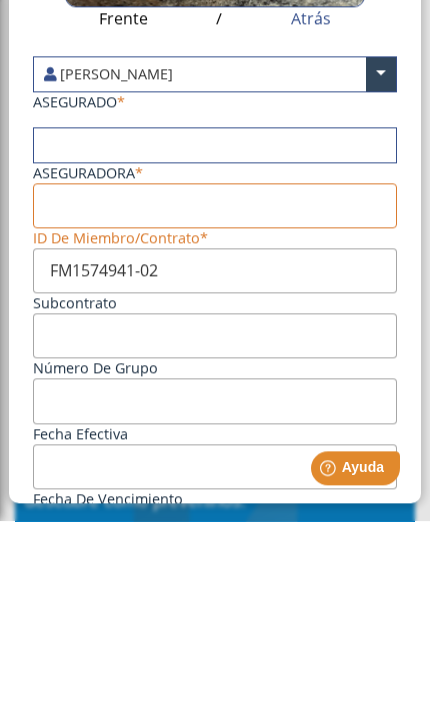 click on "Frente / Atrás  [PERSON_NAME]  × ASEGURADO    × Aseguradora ID de Miembro/Contrato FM1574941-02 Subcontrato Número de Grupo Fecha efectiva Fecha de vencimiento Esta es mi tarjeta primaria Archivar este plan" 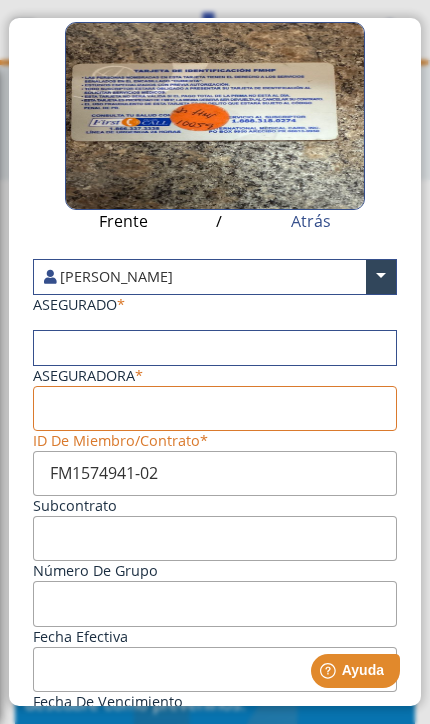 click at bounding box center [215, 348] 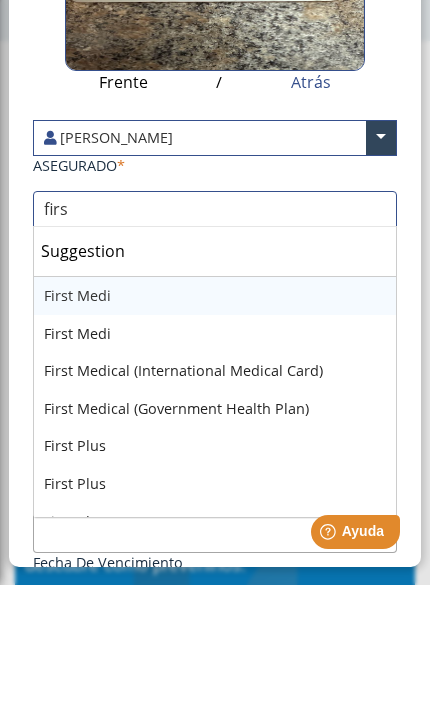 type on "first" 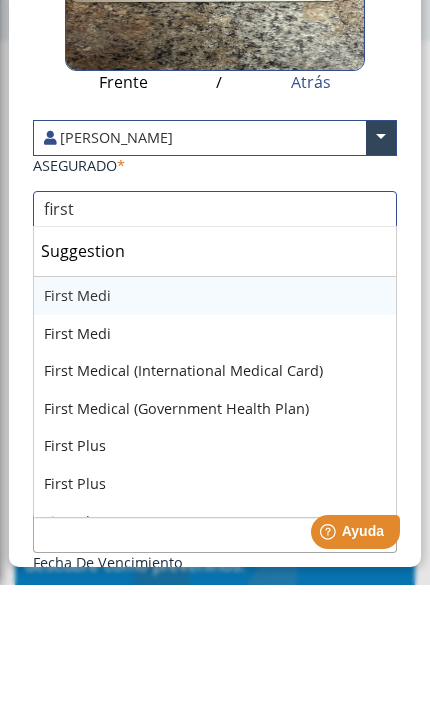 click on "First Medical  (International Medical Card)" at bounding box center [215, 510] 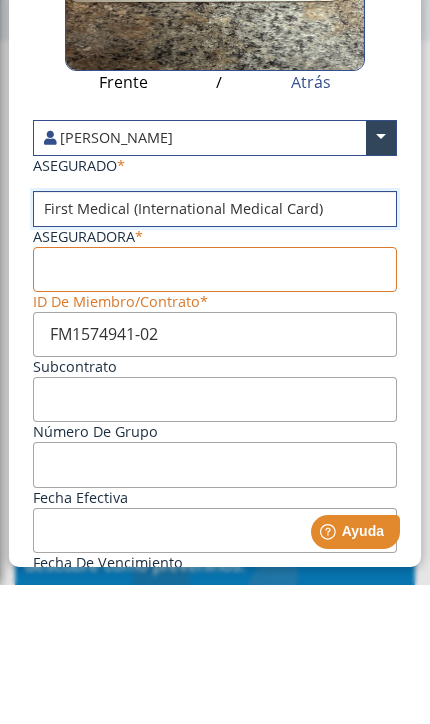 click on "FM1574941-02" at bounding box center [215, 473] 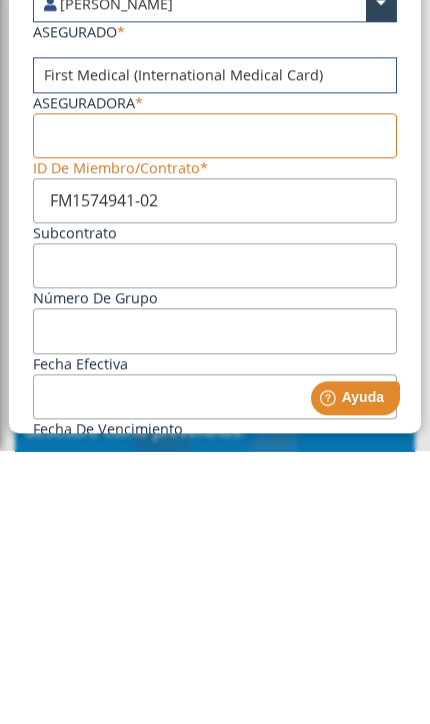 click on "FM1574941-02" at bounding box center (215, 473) 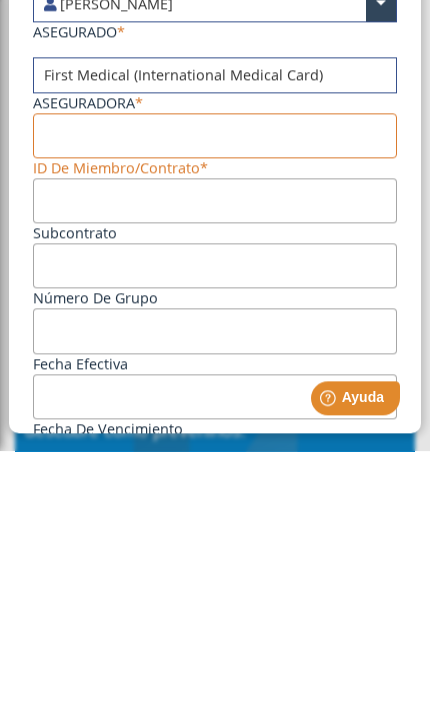 type 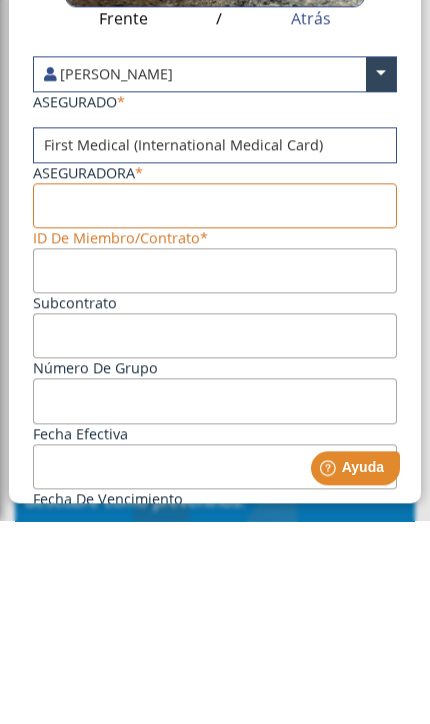 paste on "FM1574941-02" 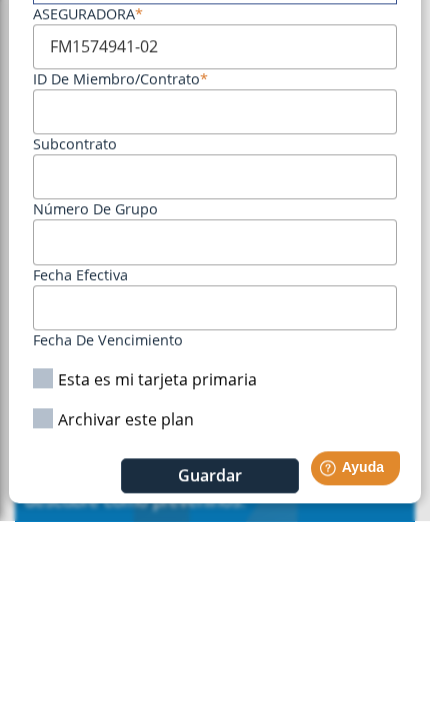 scroll, scrollTop: 325, scrollLeft: 0, axis: vertical 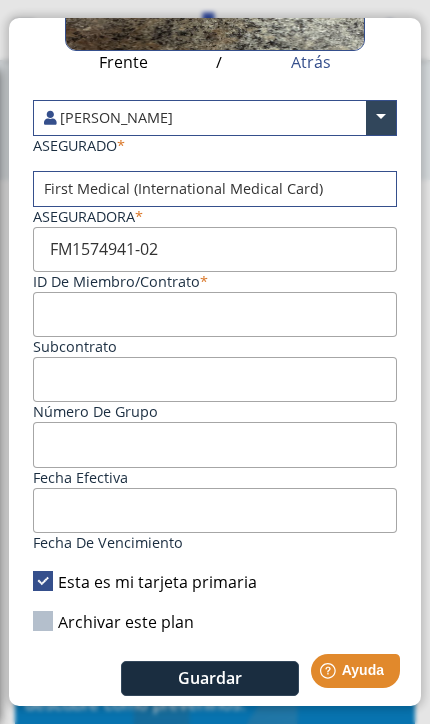 click on "Guardar" 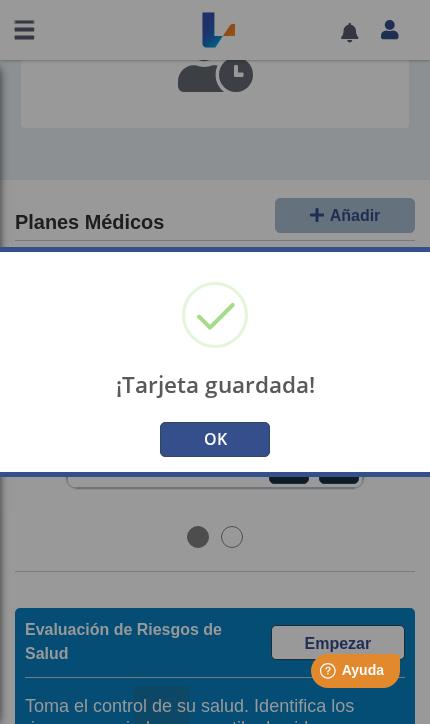 click on "OK" at bounding box center (215, 439) 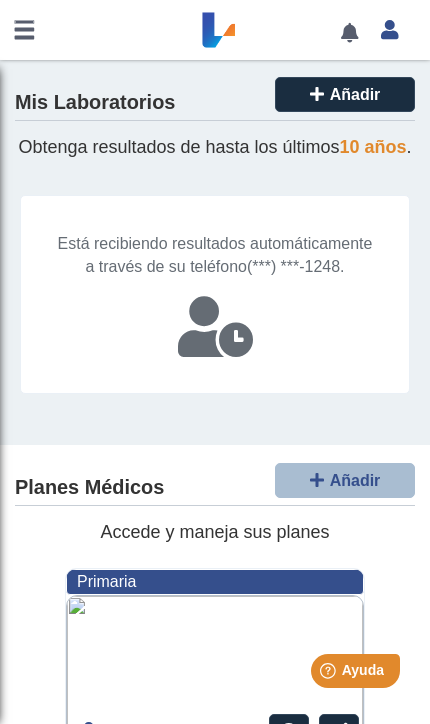 scroll, scrollTop: 0, scrollLeft: 0, axis: both 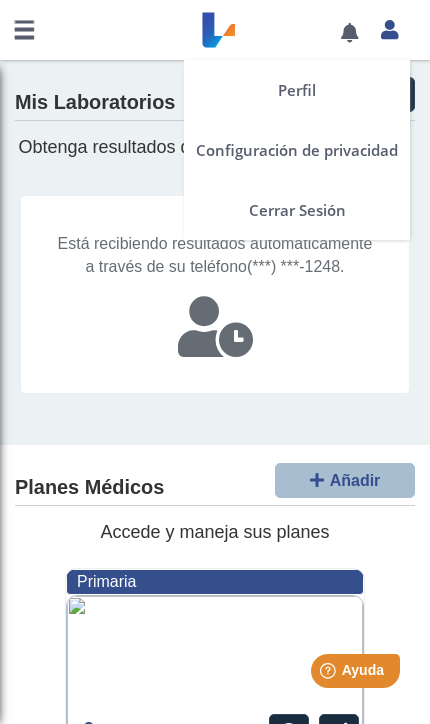 click on "Perfil Configuración de privacidad Cerrar Sesión" at bounding box center [389, 30] 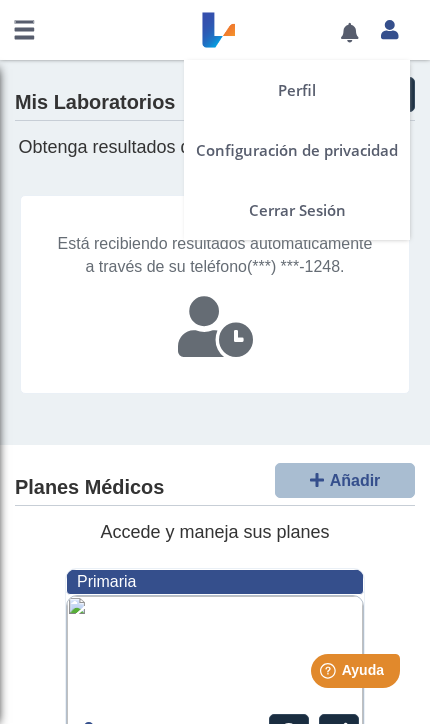 click on "Perfil" at bounding box center [297, 90] 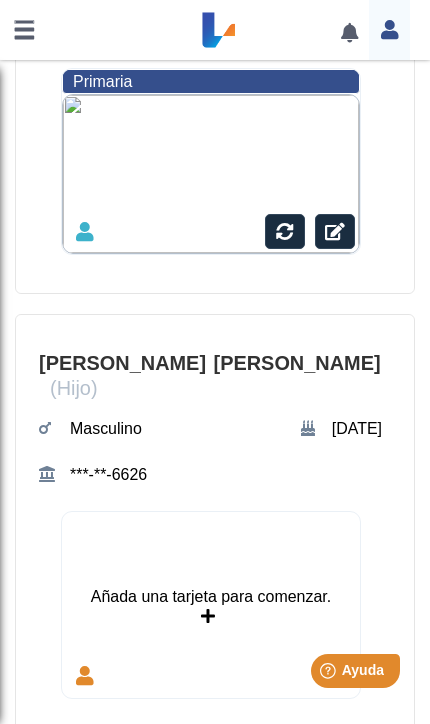 scroll, scrollTop: 1701, scrollLeft: 0, axis: vertical 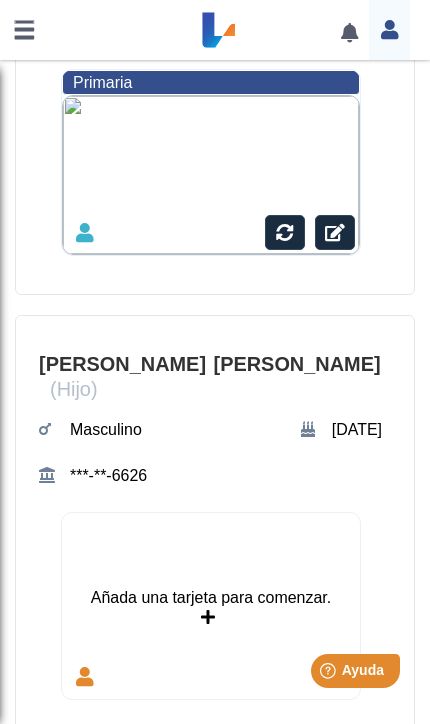 click 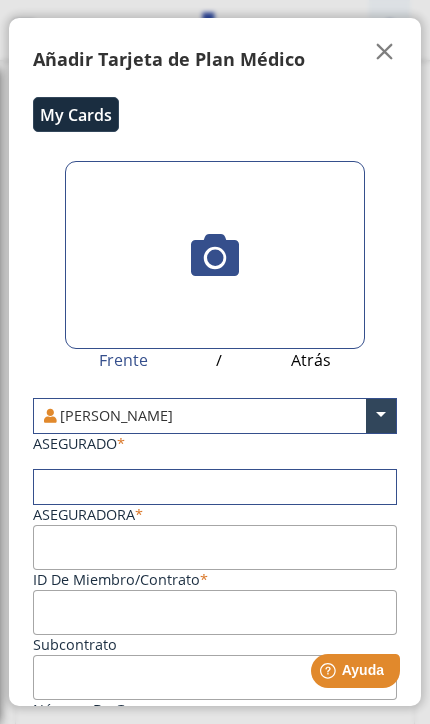 click 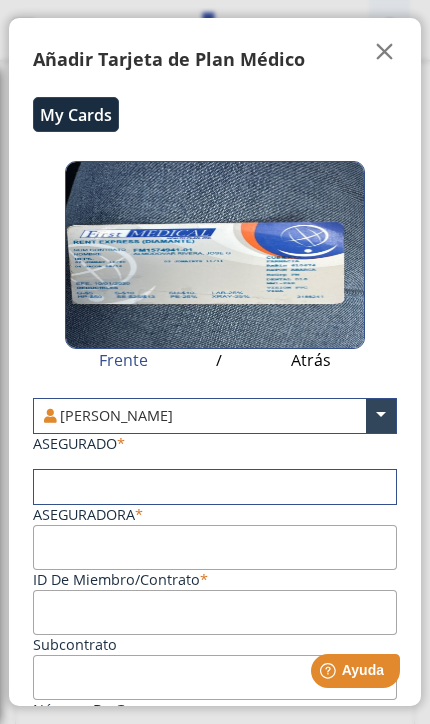 click on "Atrás" 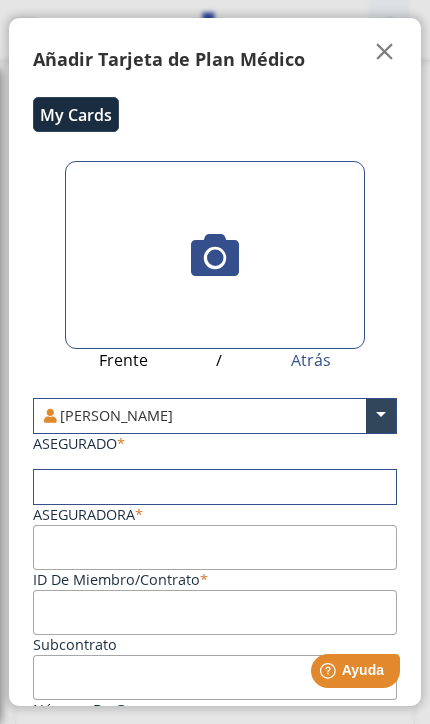 click 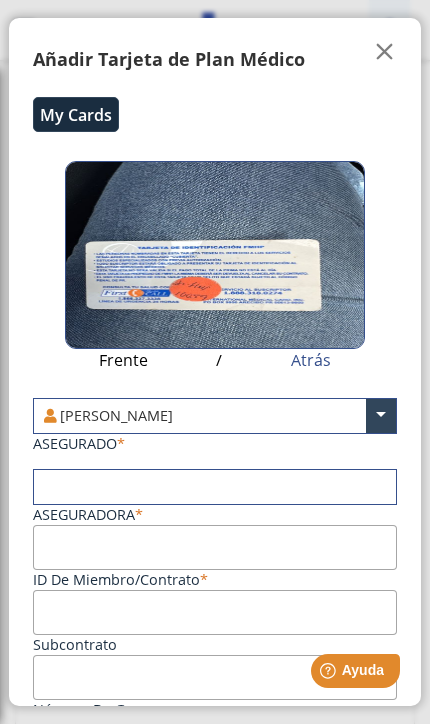 click at bounding box center [215, 487] 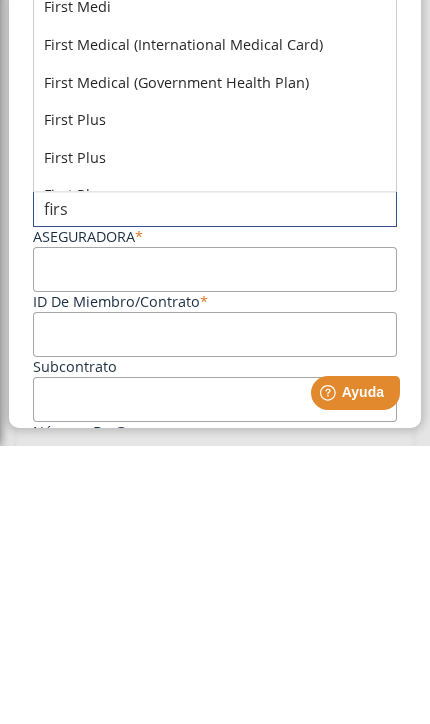 type on "first" 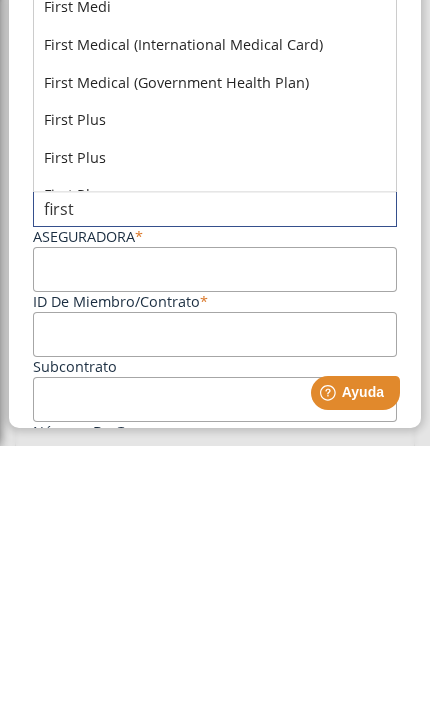 click on "First Medical  (International Medical Card)" at bounding box center (215, 323) 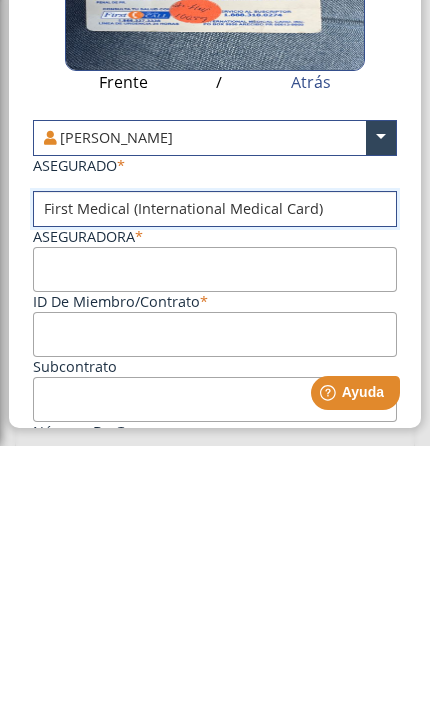 click on "ID de Miembro/Contrato" at bounding box center [215, 547] 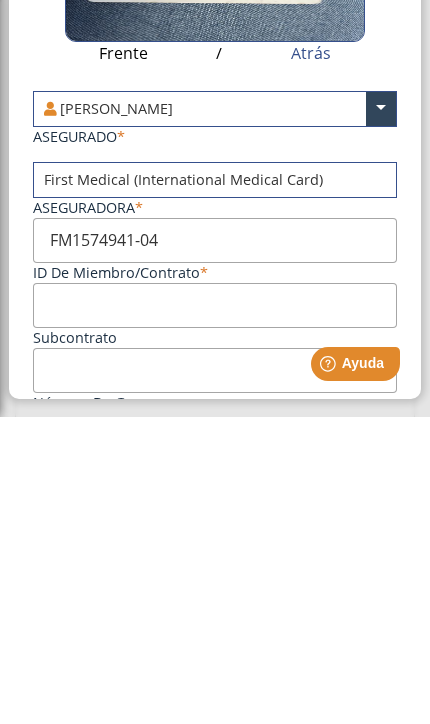 type on "FM1574941-04" 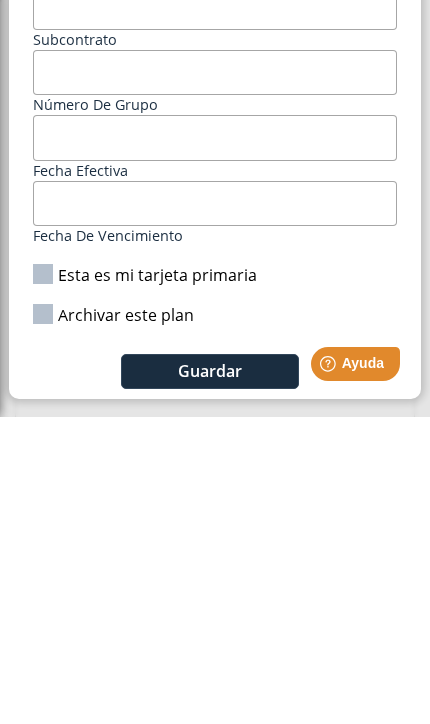 scroll, scrollTop: 325, scrollLeft: 0, axis: vertical 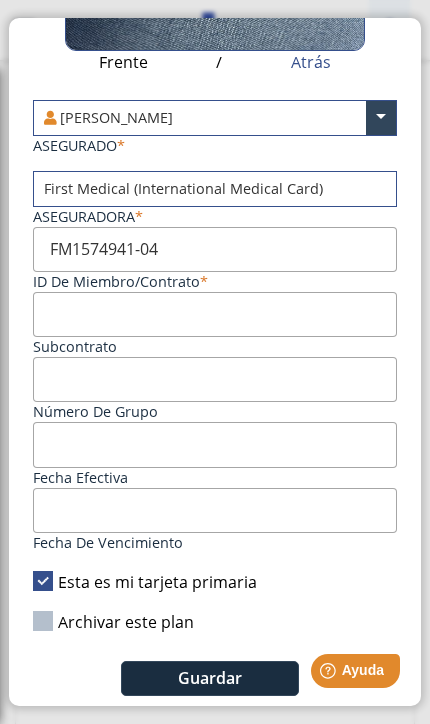 click on "Guardar" 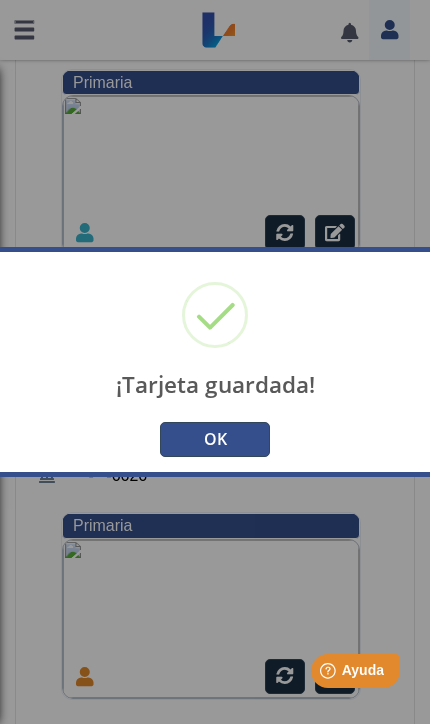 click on "OK" at bounding box center (215, 439) 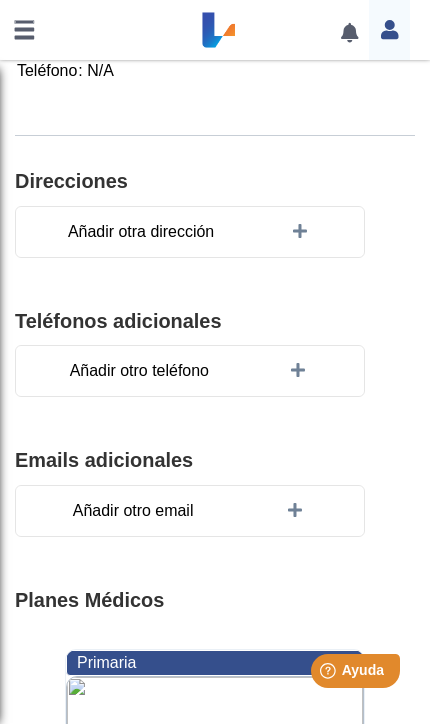 scroll, scrollTop: 586, scrollLeft: 0, axis: vertical 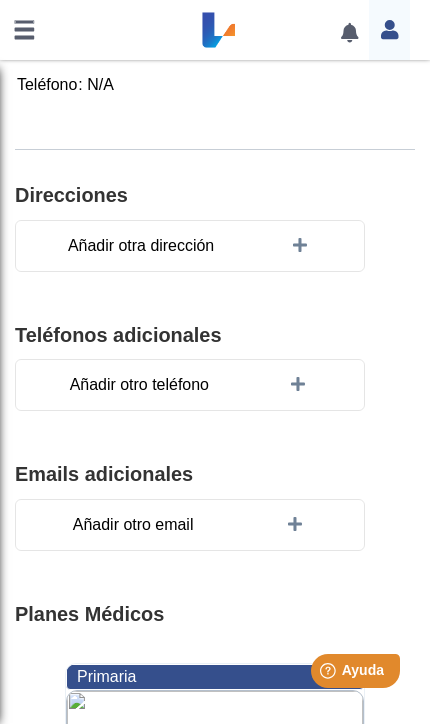 click on "Añadir otro teléfono" 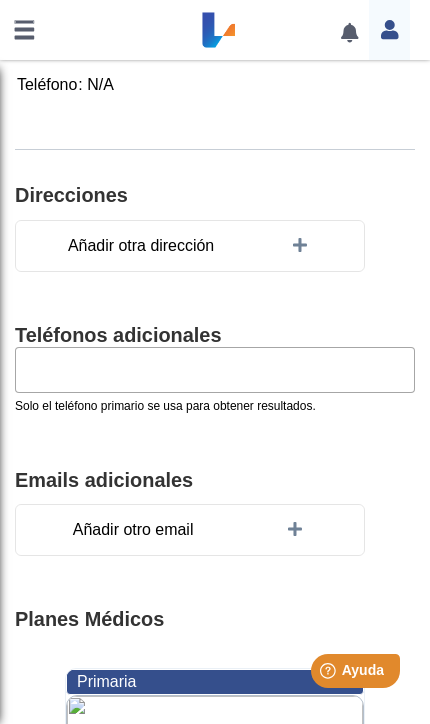 click 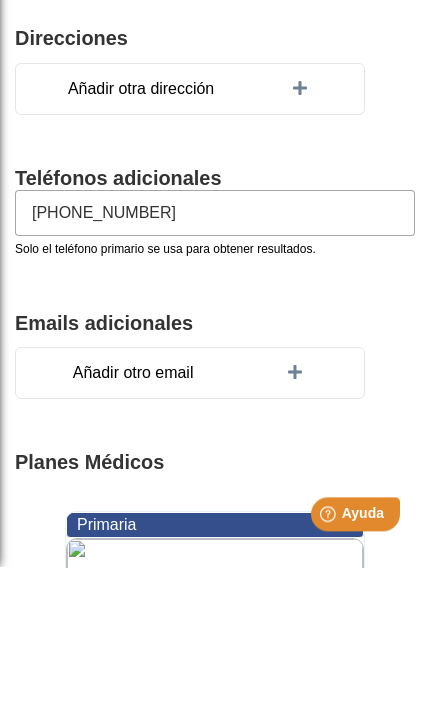 type on "[PHONE_NUMBER]" 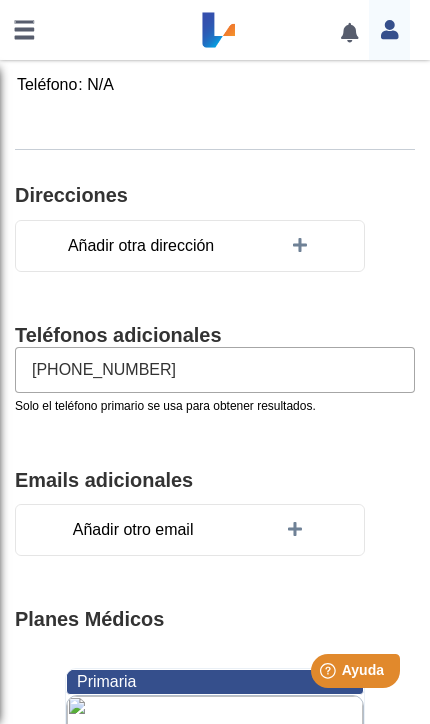 click 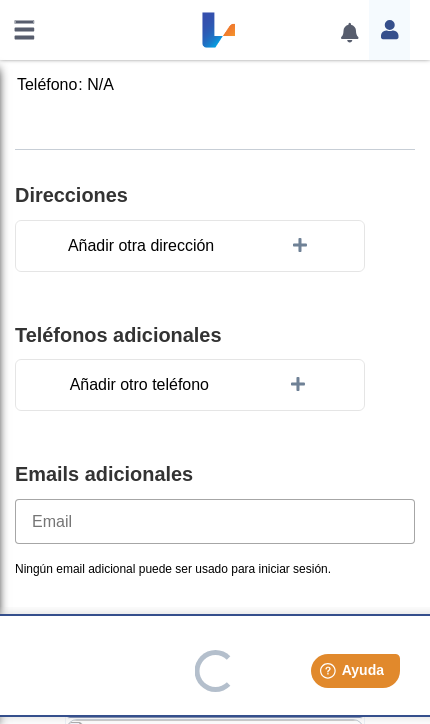 click on "Añadir otra dirección" 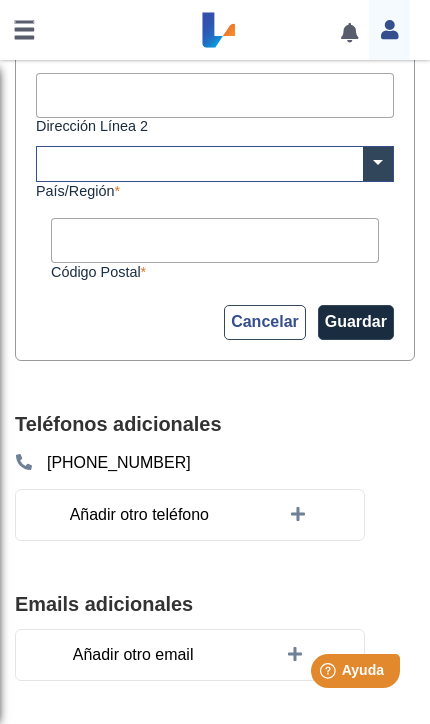 scroll, scrollTop: 826, scrollLeft: 0, axis: vertical 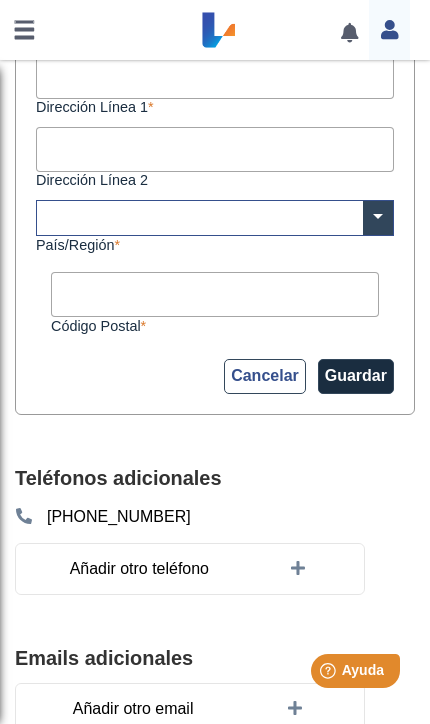 click on "Cancelar" 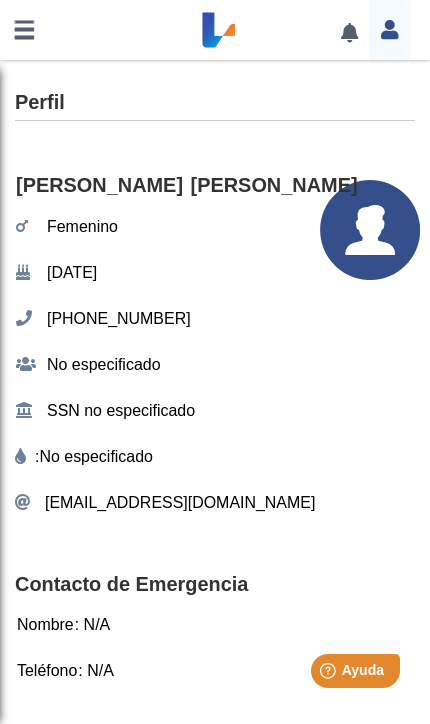 scroll, scrollTop: 0, scrollLeft: 0, axis: both 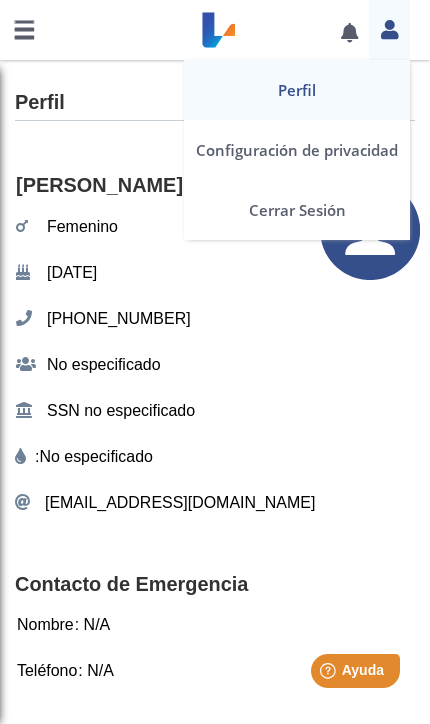 click on "Perfil Configuración de privacidad Cerrar Sesión" at bounding box center [389, 30] 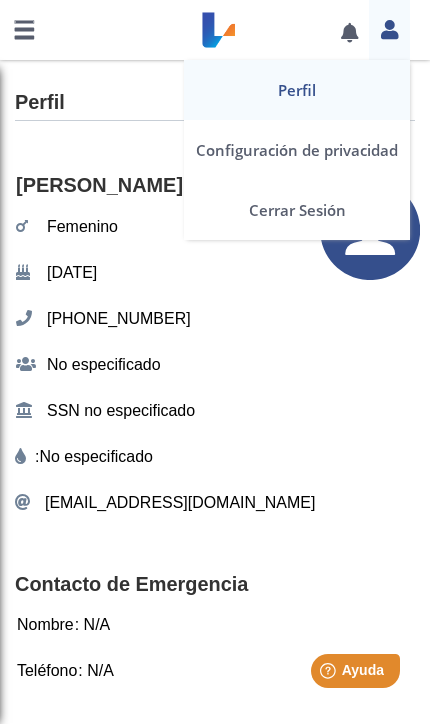 click on "Perfil" at bounding box center [297, 90] 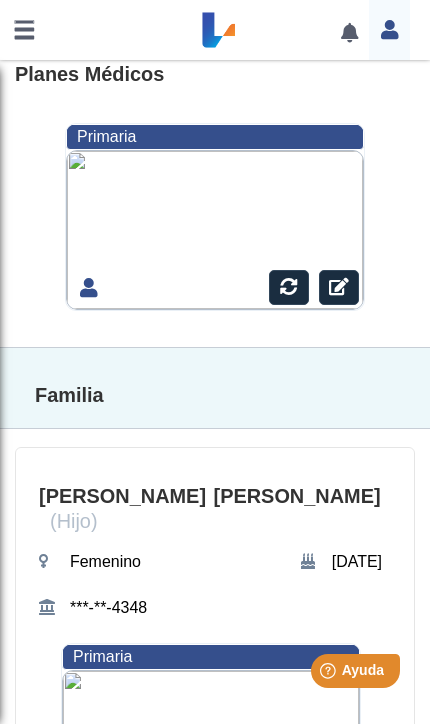 scroll, scrollTop: 1335, scrollLeft: 0, axis: vertical 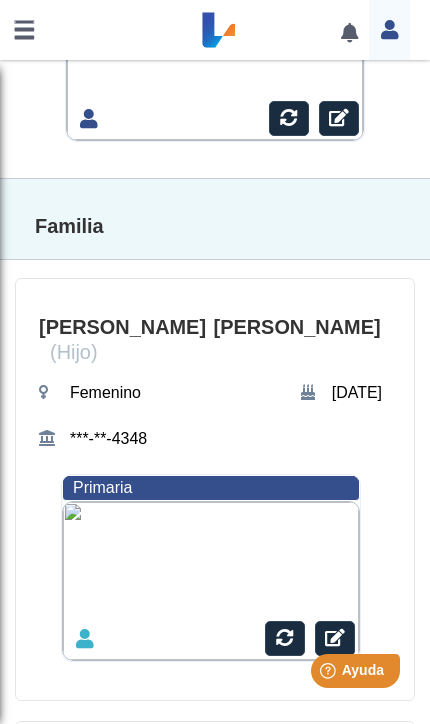 click on "[PERSON_NAME]" 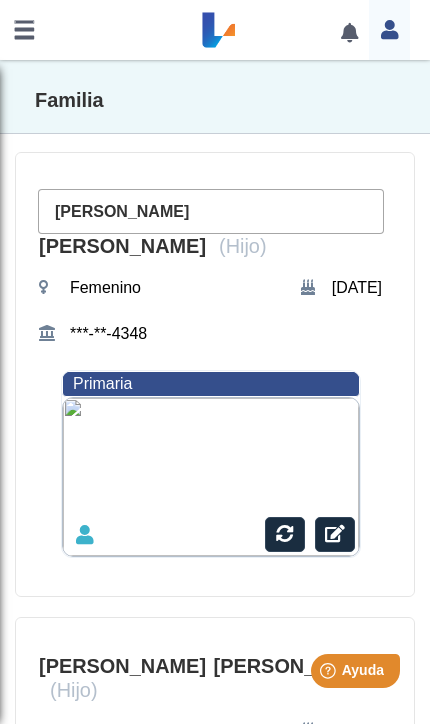 scroll, scrollTop: 1453, scrollLeft: 0, axis: vertical 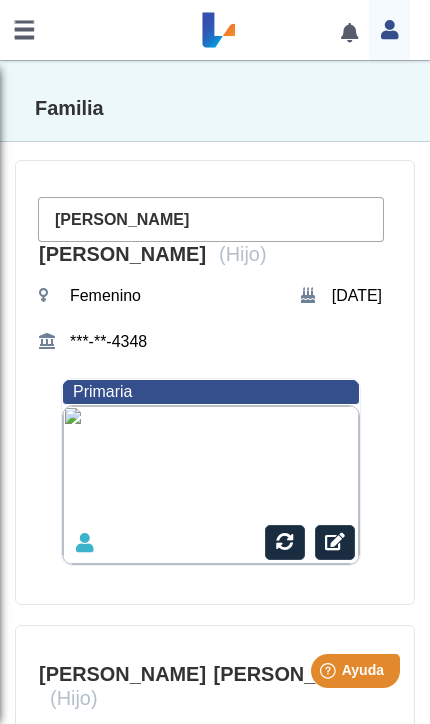 click on "[PERSON_NAME]" 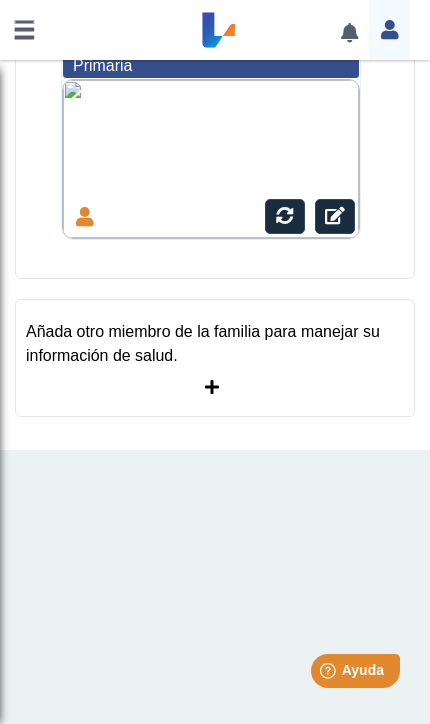 scroll, scrollTop: 2245, scrollLeft: 0, axis: vertical 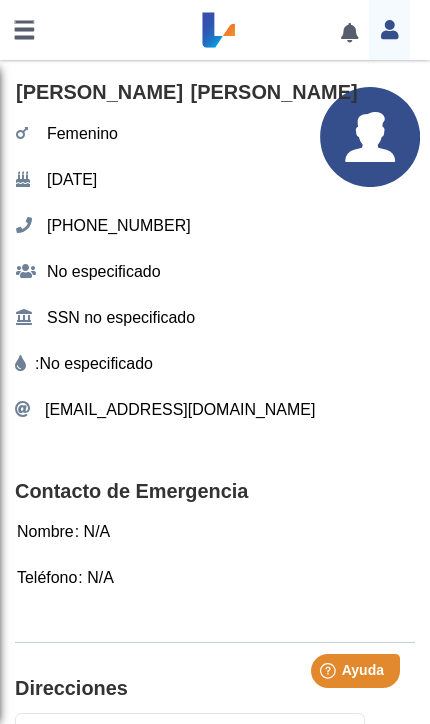 click at bounding box center [24, 30] 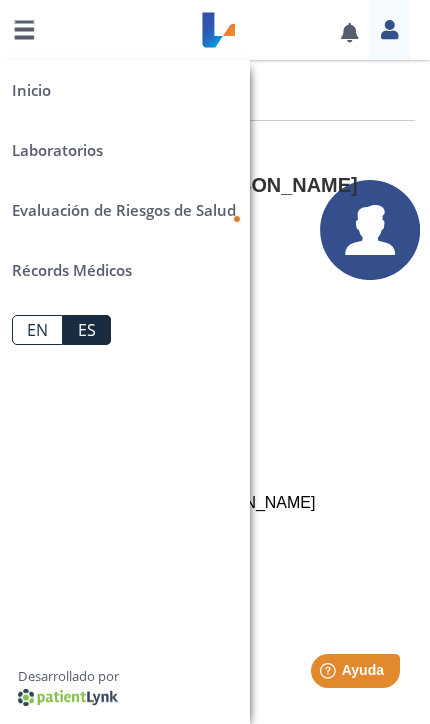 scroll, scrollTop: 0, scrollLeft: 0, axis: both 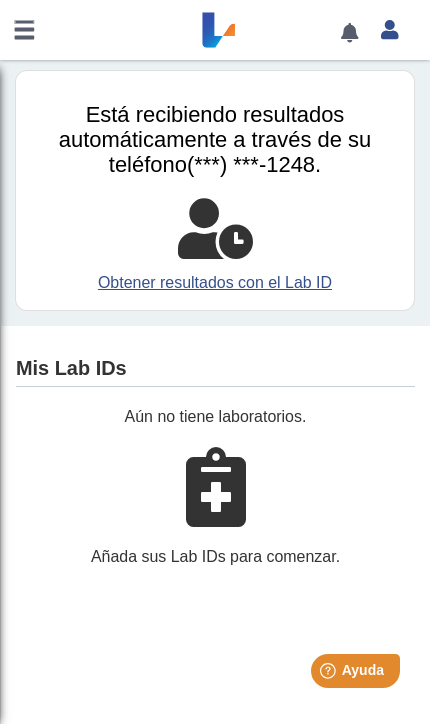 click 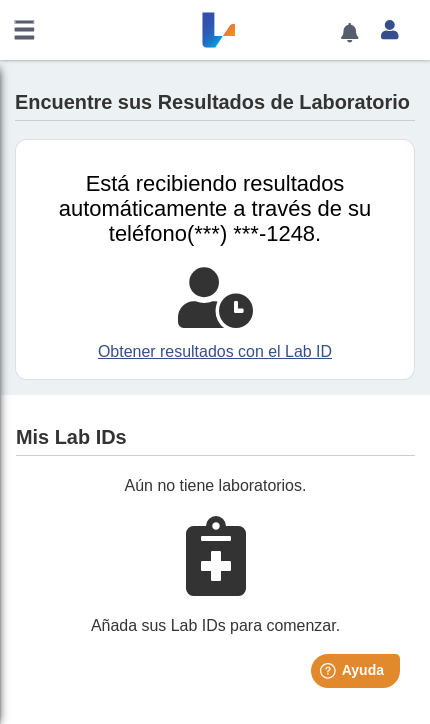 scroll, scrollTop: 0, scrollLeft: 0, axis: both 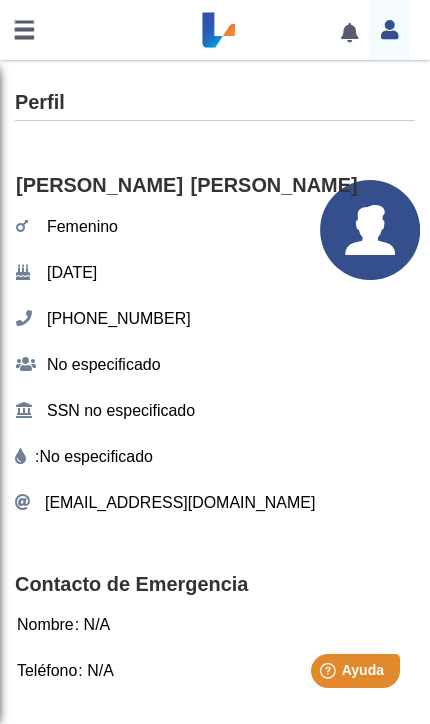 click at bounding box center [349, 32] 